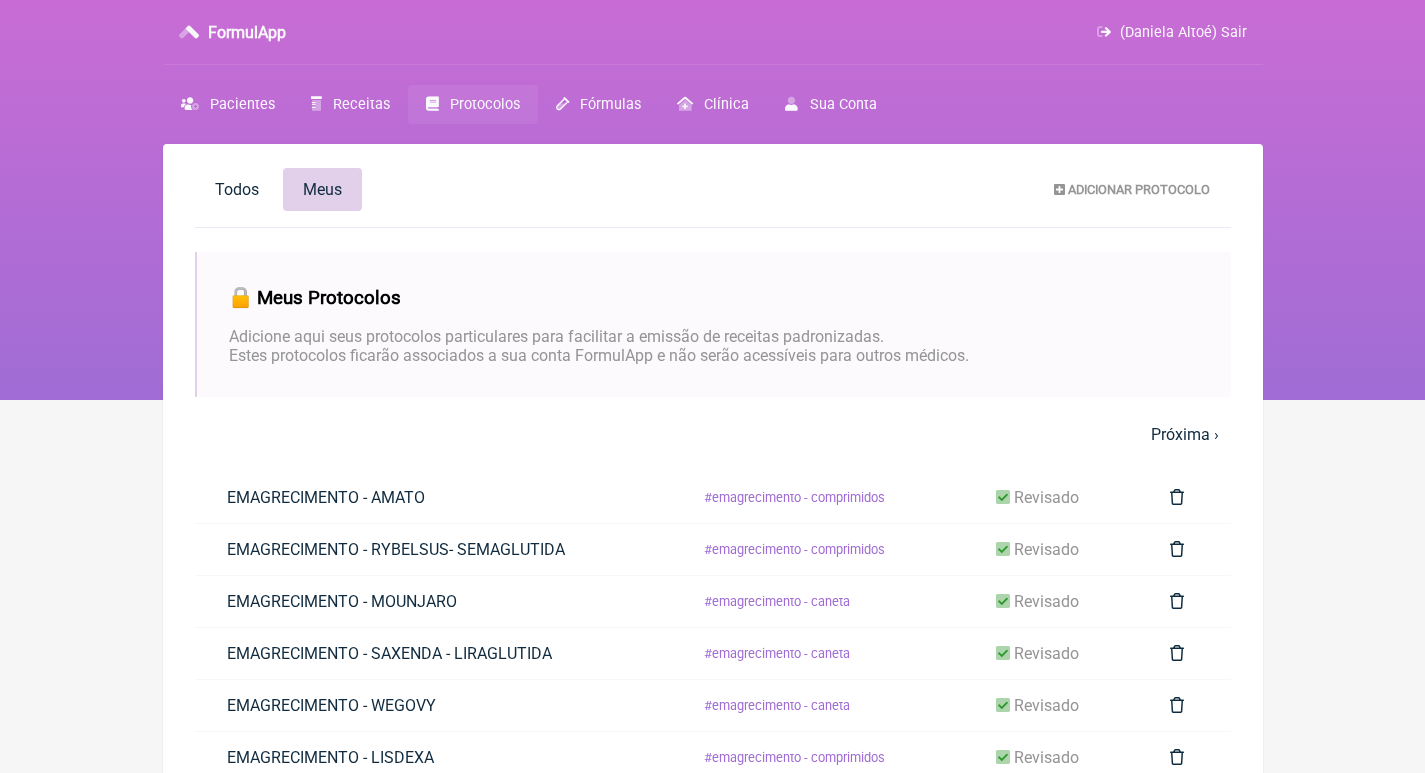 scroll, scrollTop: 0, scrollLeft: 0, axis: both 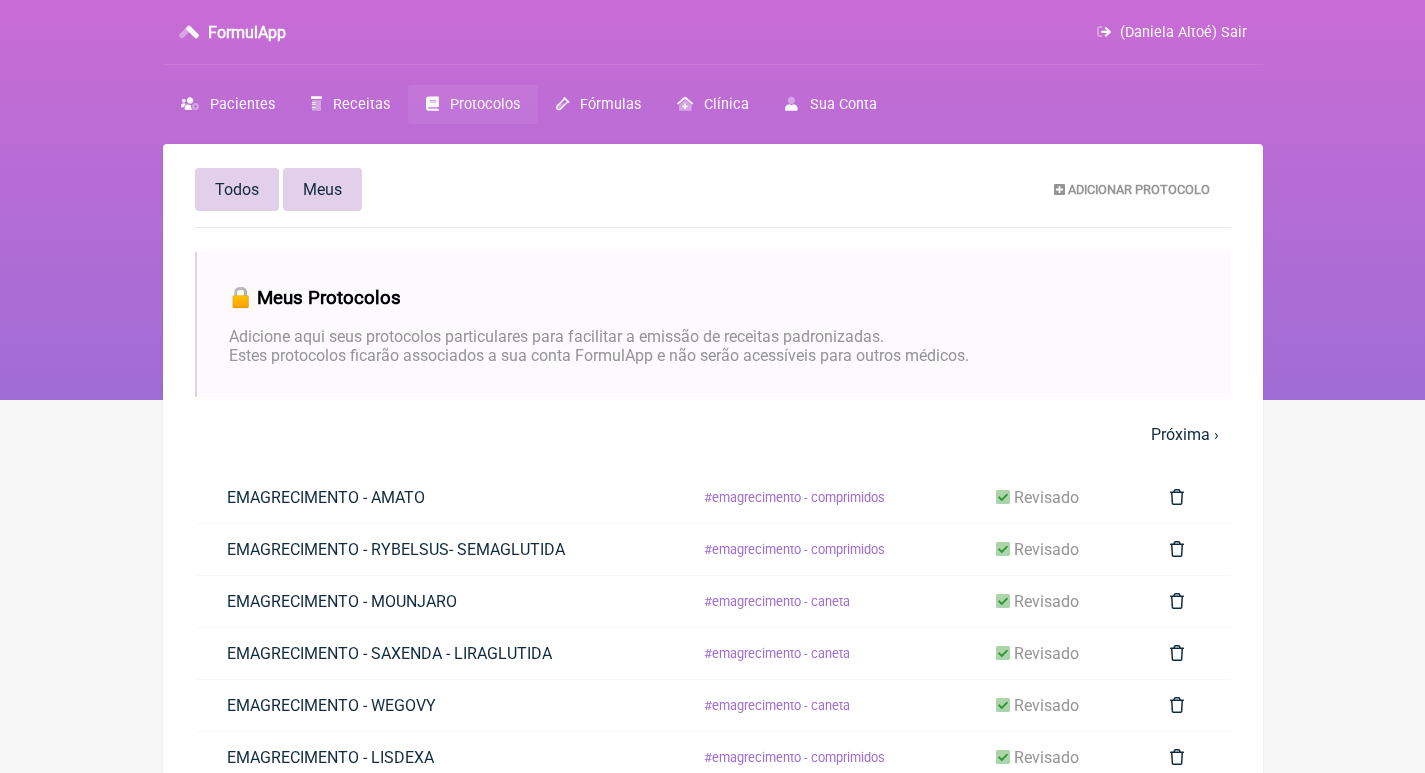 click on "Todos" at bounding box center (237, 189) 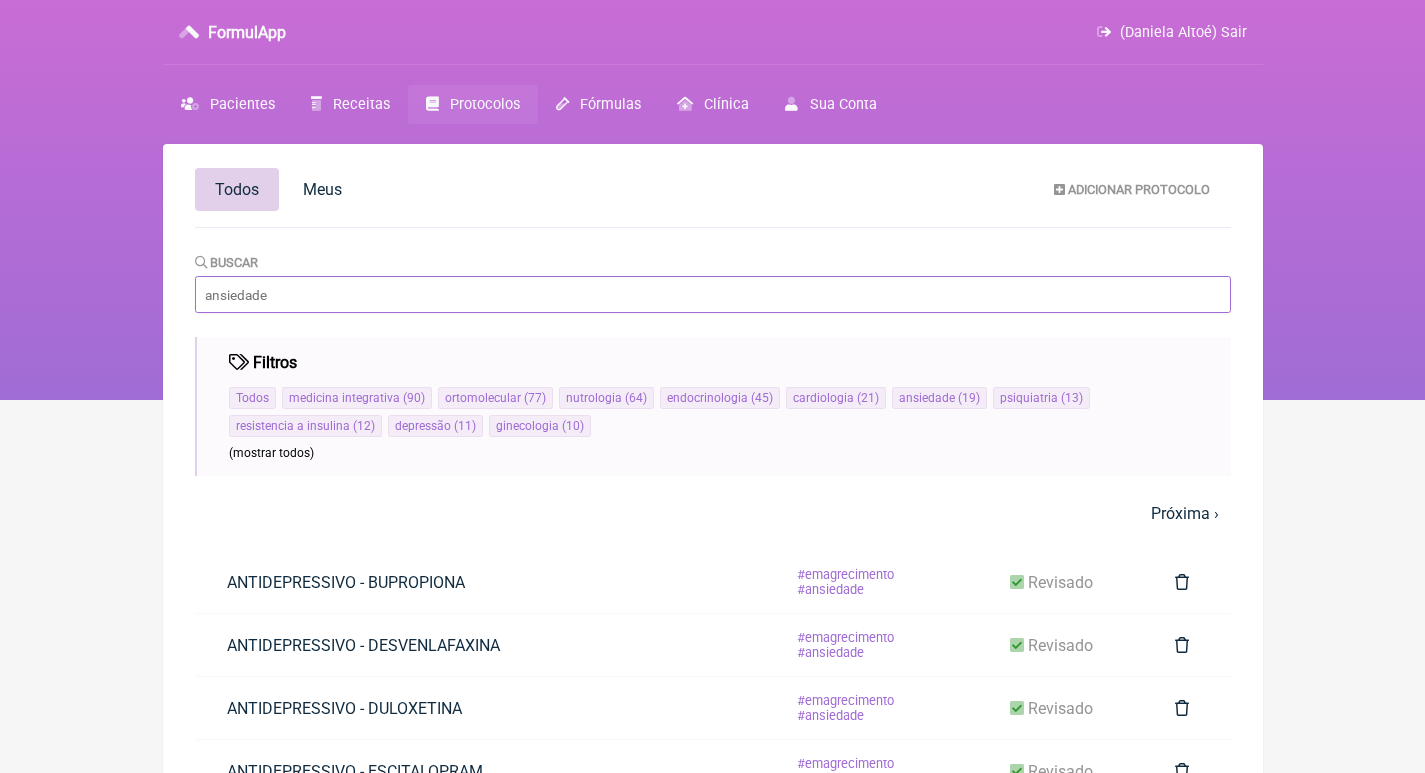 click on "Buscar" at bounding box center [713, 294] 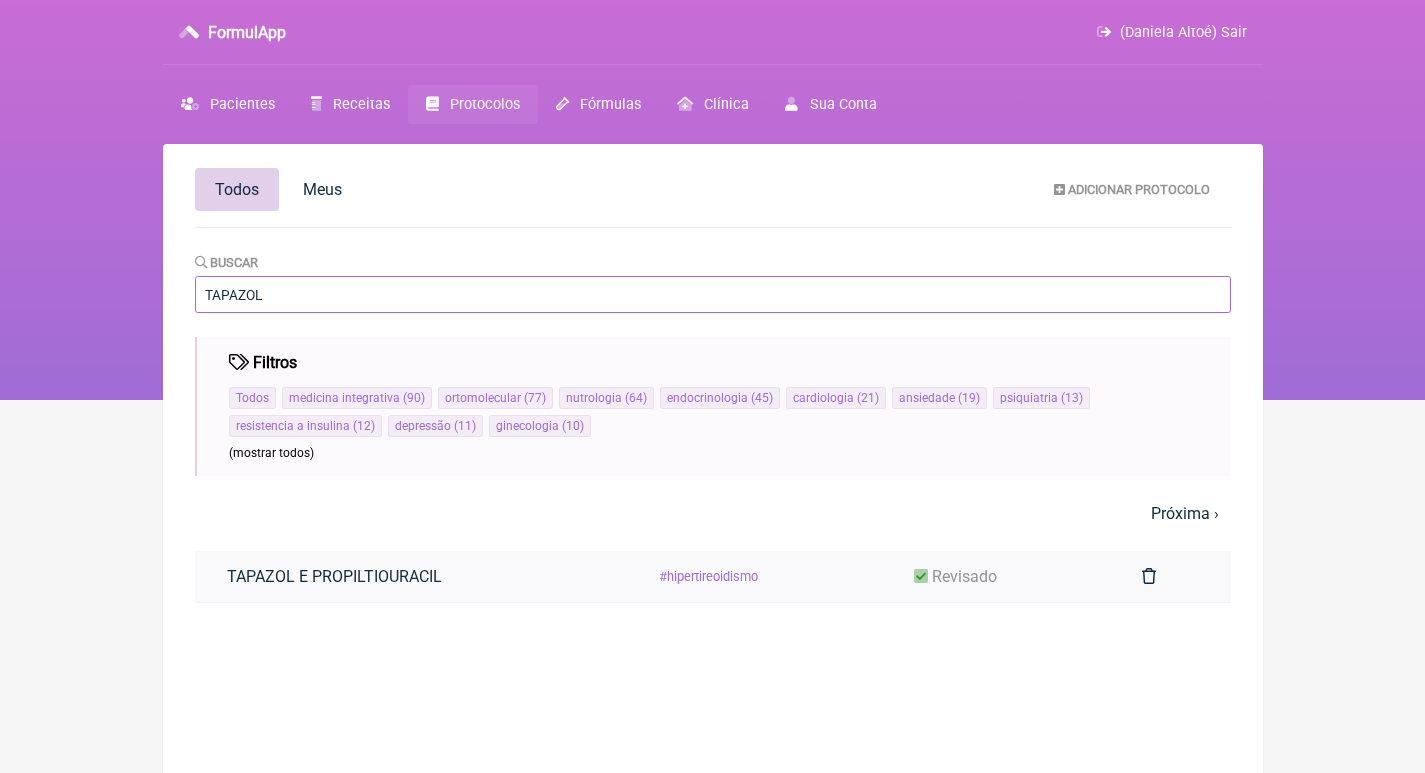 type on "TAPAZOL" 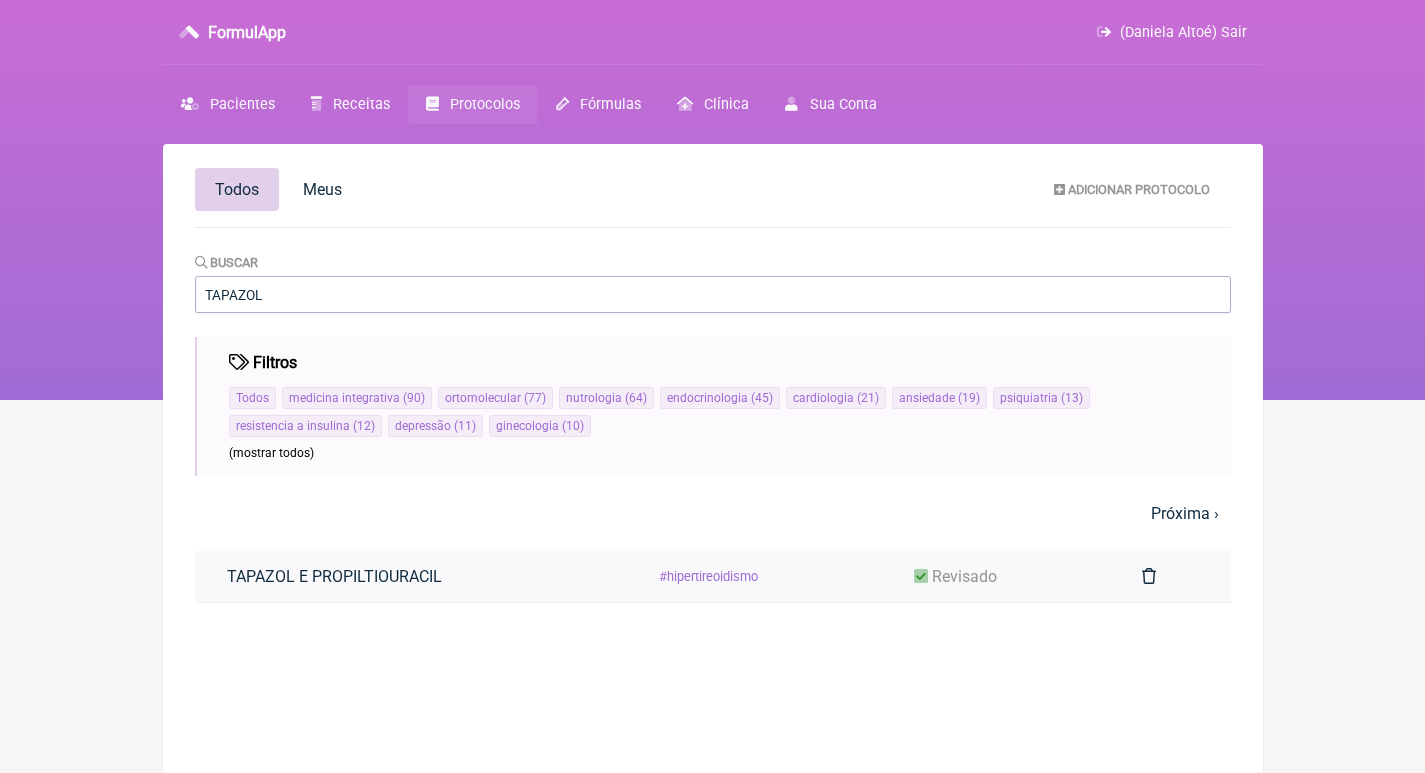 click on "TAPAZOL E PROPILTIOURACIL" at bounding box center [334, 576] 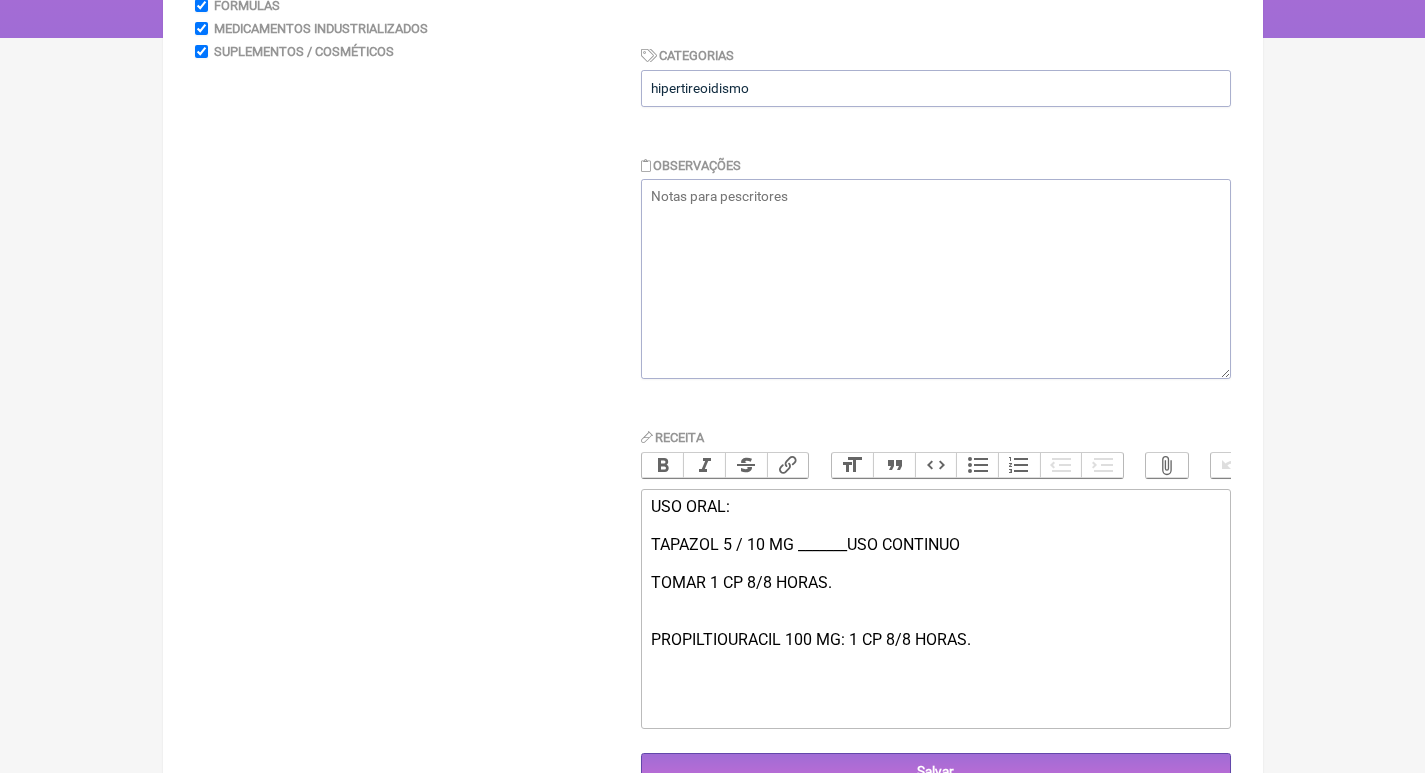 scroll, scrollTop: 391, scrollLeft: 0, axis: vertical 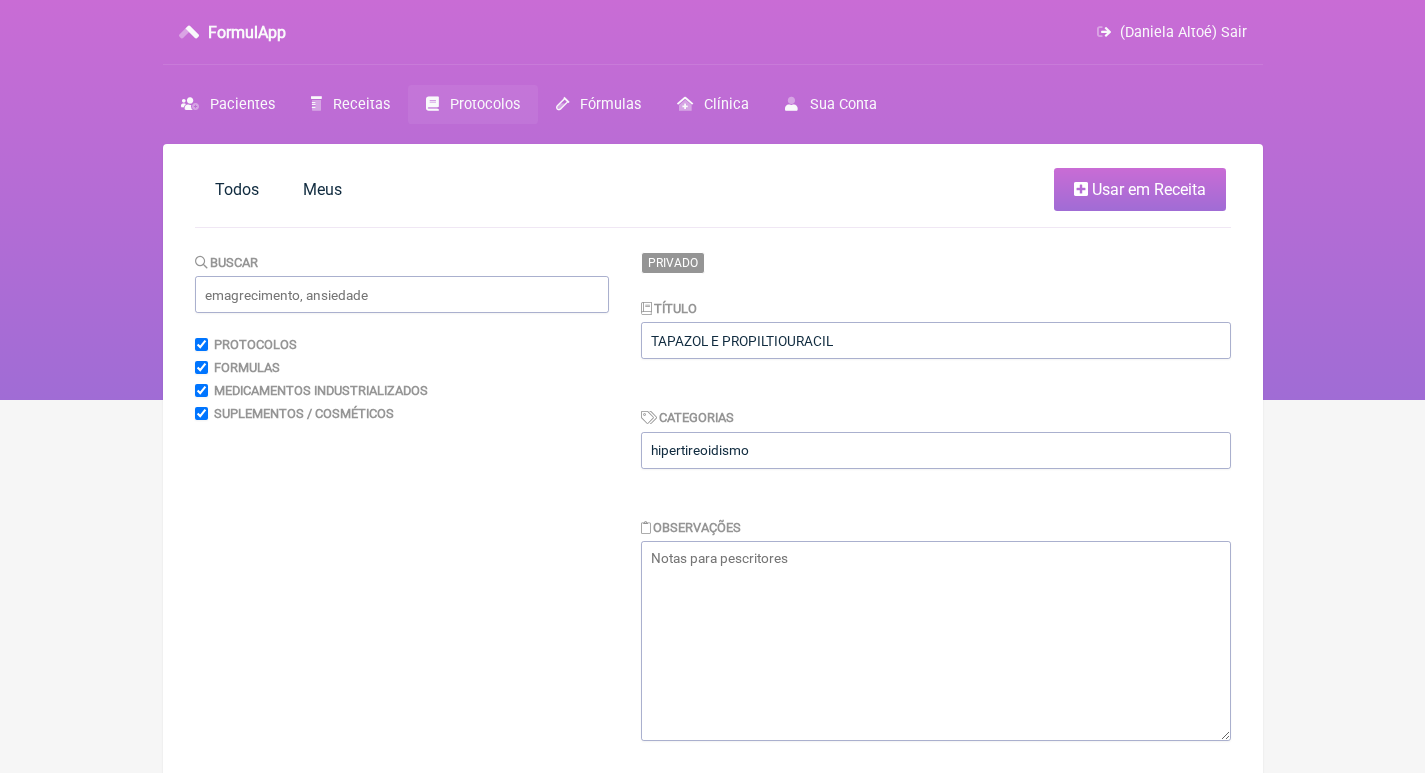 click on "Protocolos" at bounding box center [473, 104] 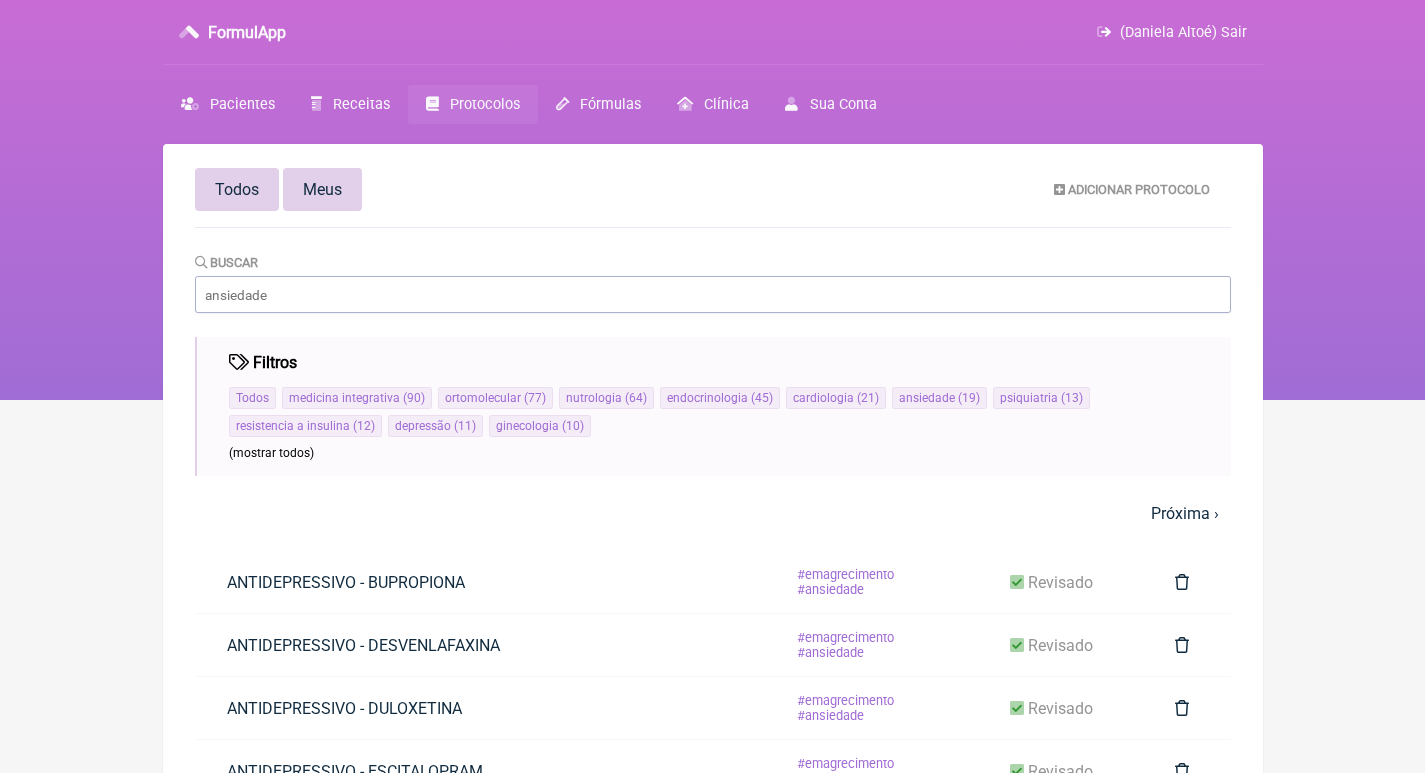 click on "Meus" at bounding box center [322, 189] 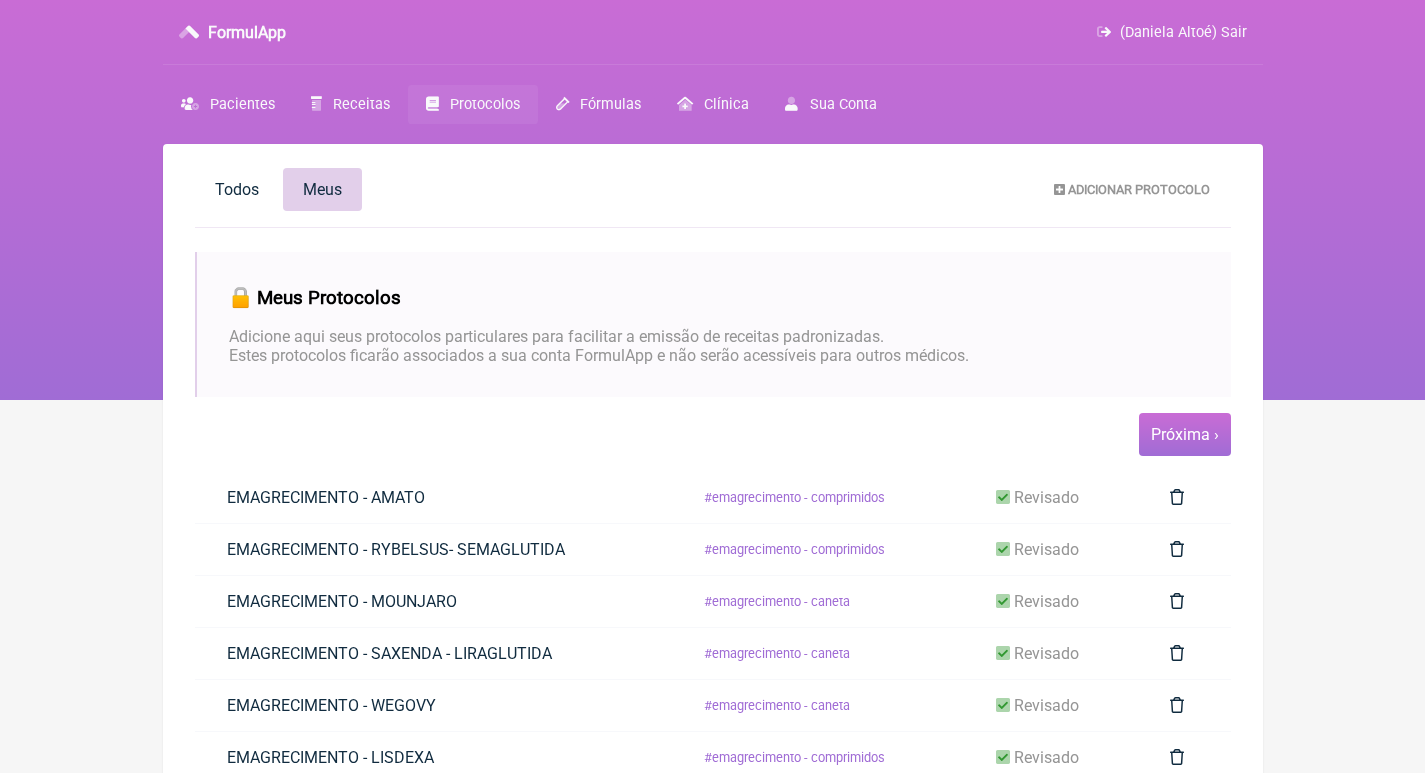 click on "Próxima ›" at bounding box center [1185, 434] 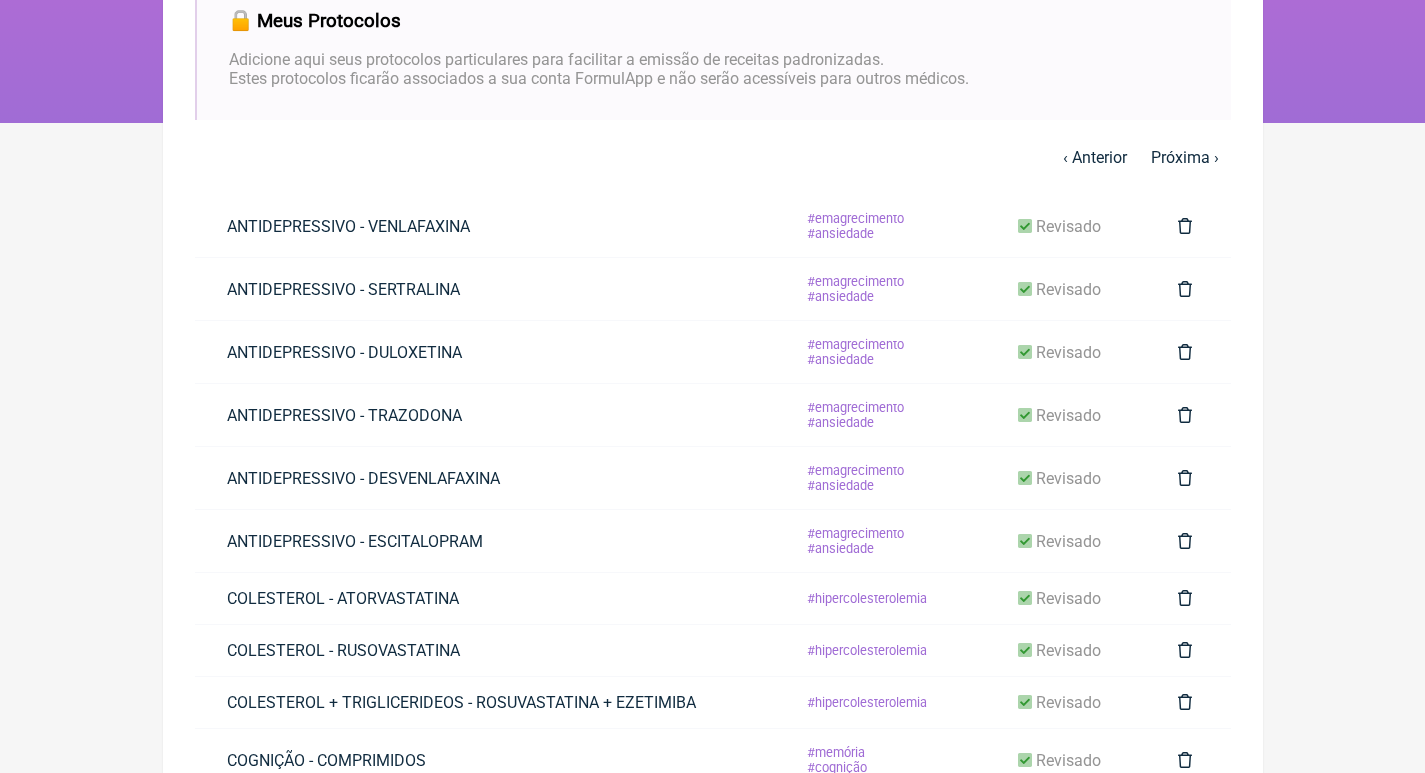 scroll, scrollTop: 451, scrollLeft: 0, axis: vertical 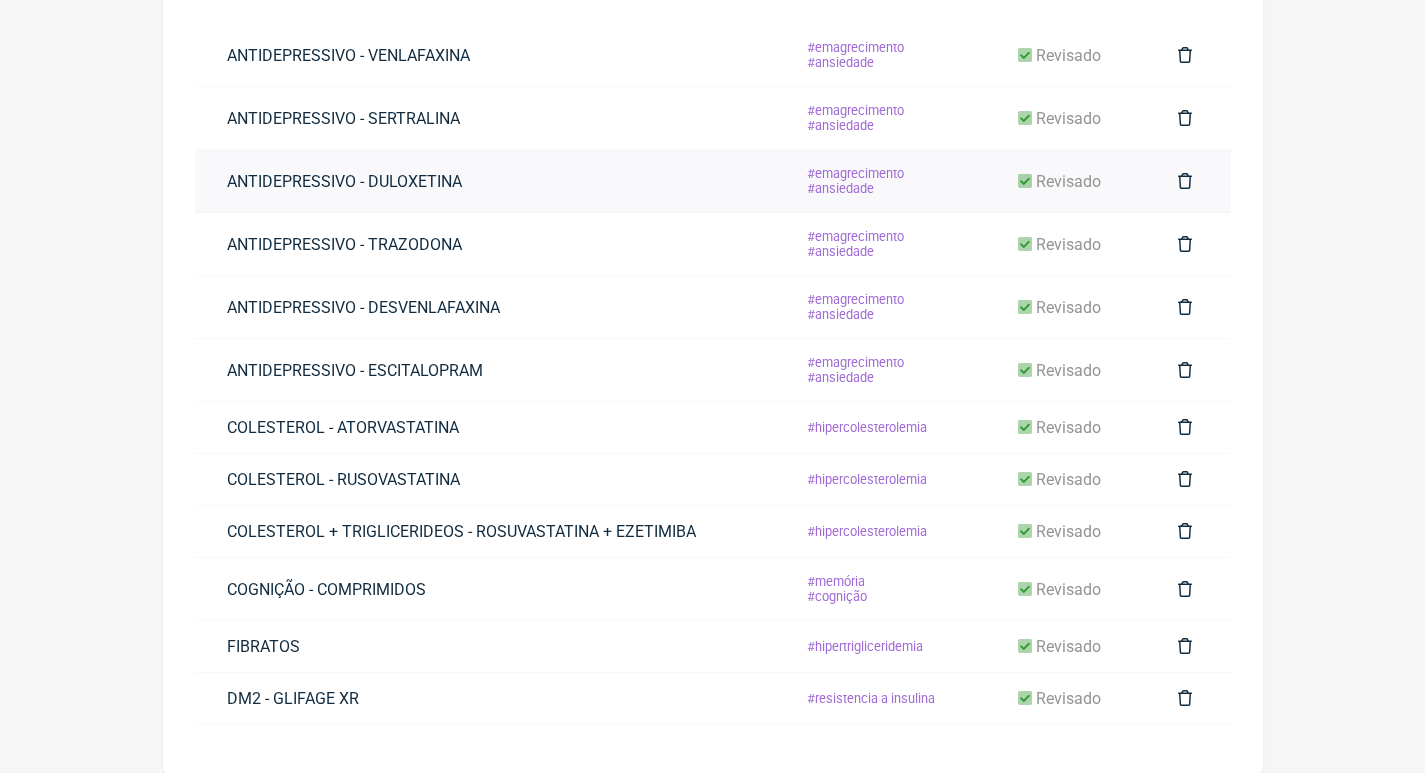 click on "ANTIDEPRESSIVO - DULOXETINA" at bounding box center [344, 181] 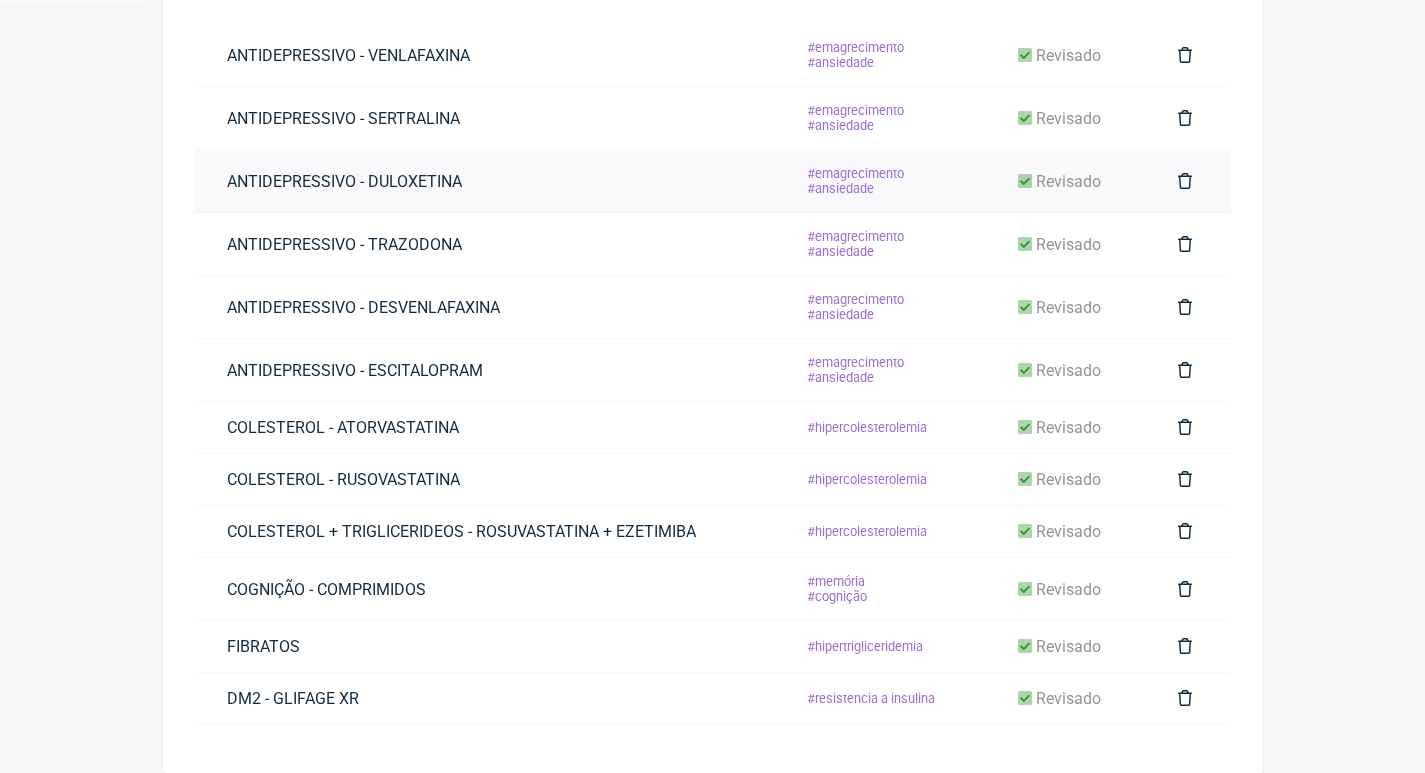 scroll, scrollTop: 0, scrollLeft: 0, axis: both 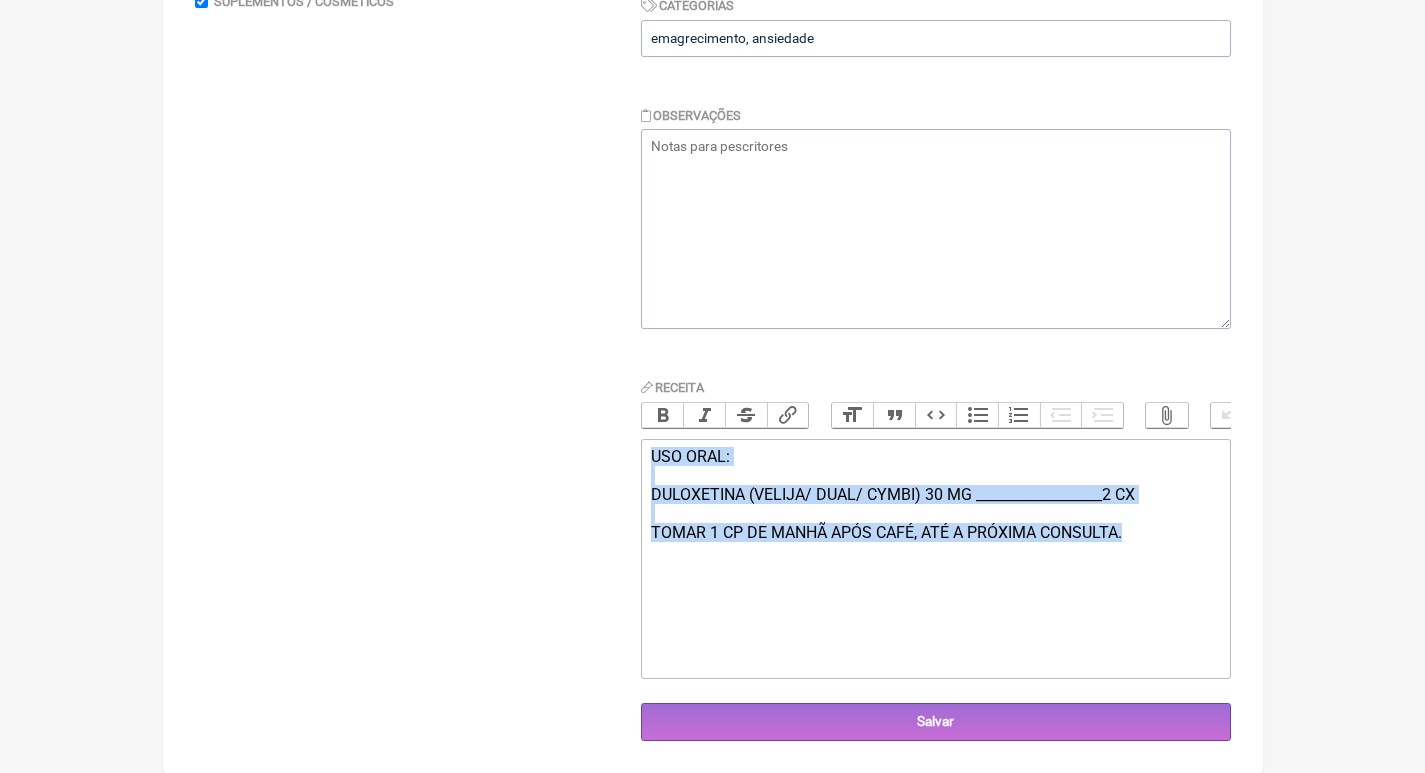 drag, startPoint x: 1157, startPoint y: 535, endPoint x: 631, endPoint y: 461, distance: 531.1798 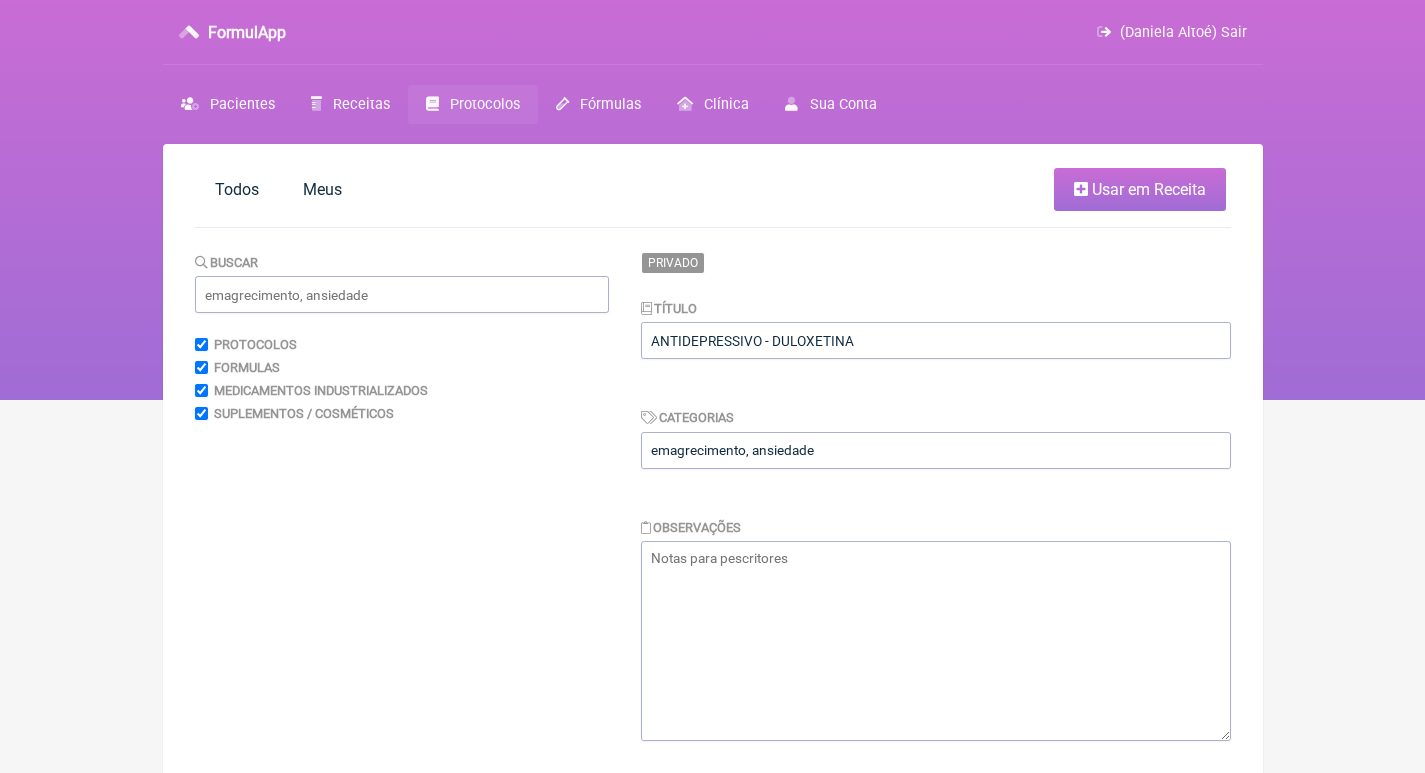 click on "Protocolos" at bounding box center [473, 104] 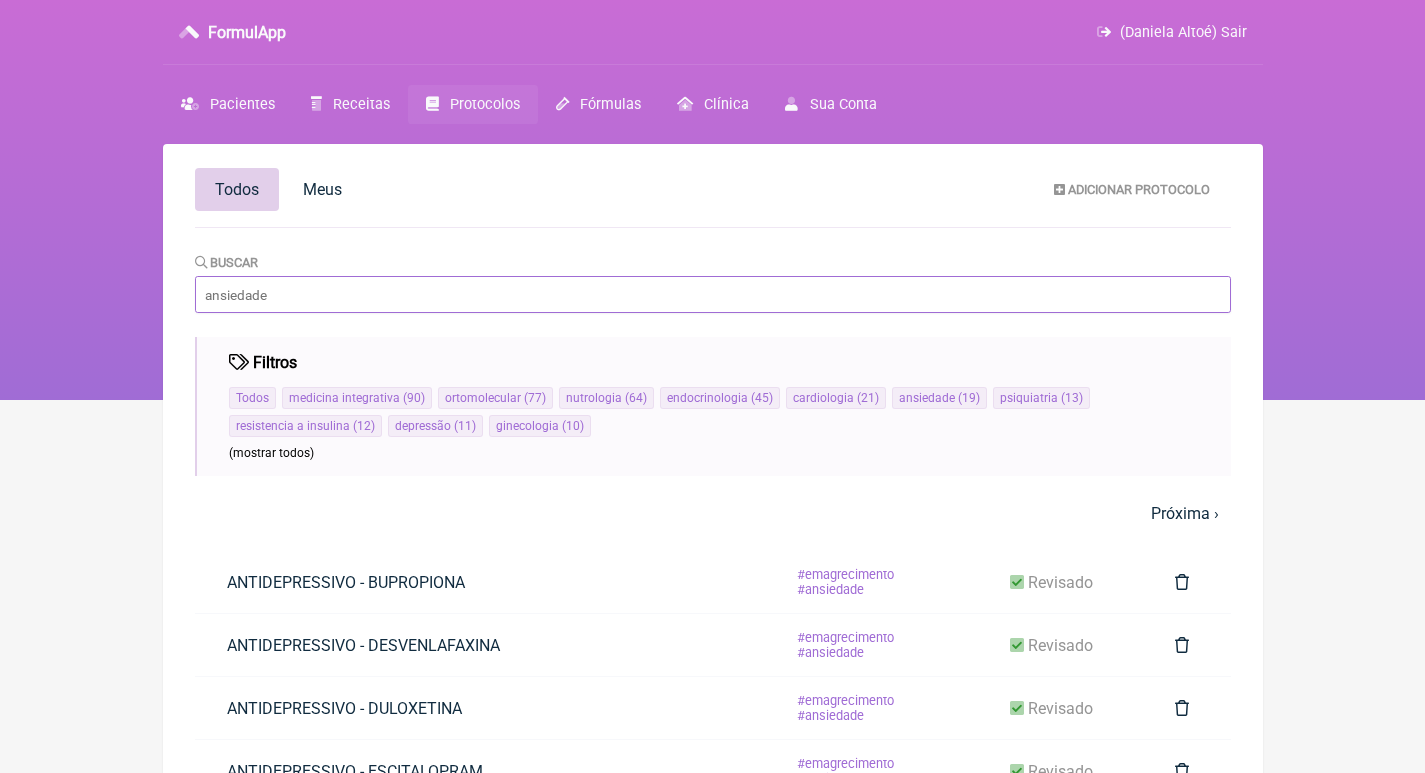 click on "Buscar" at bounding box center [713, 294] 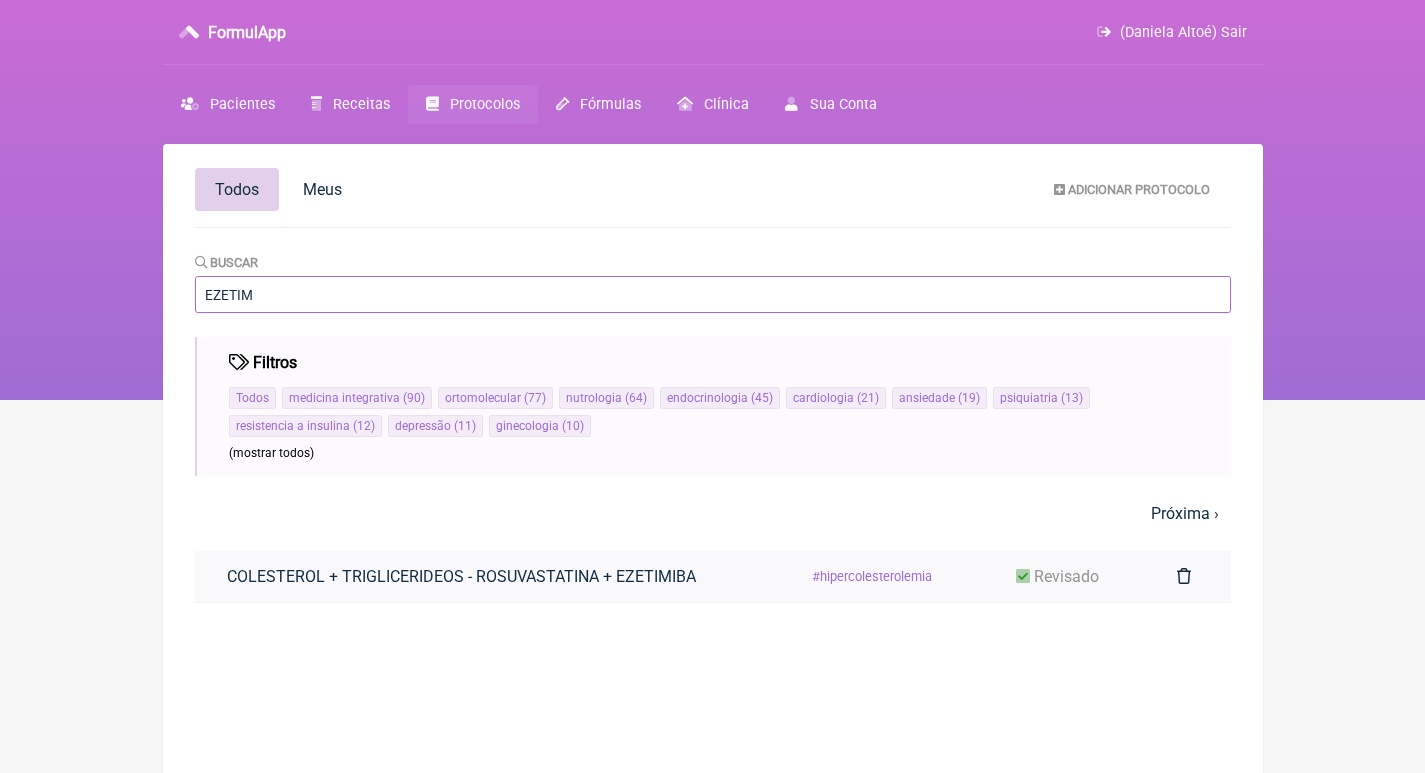 type on "EZETIM" 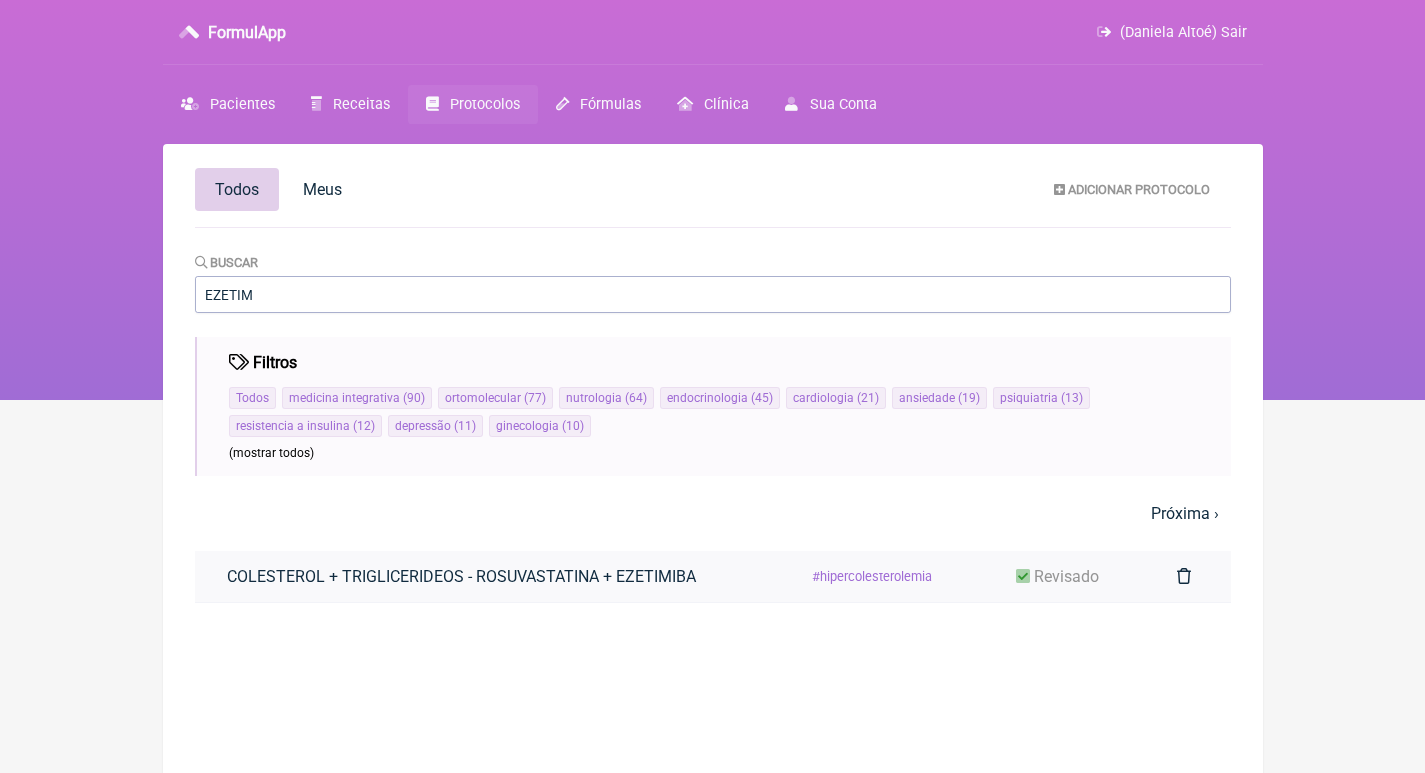 click on "COLESTEROL + TRIGLICERIDEOS - ROSUVASTATINA + EZETIMIBA" at bounding box center [461, 576] 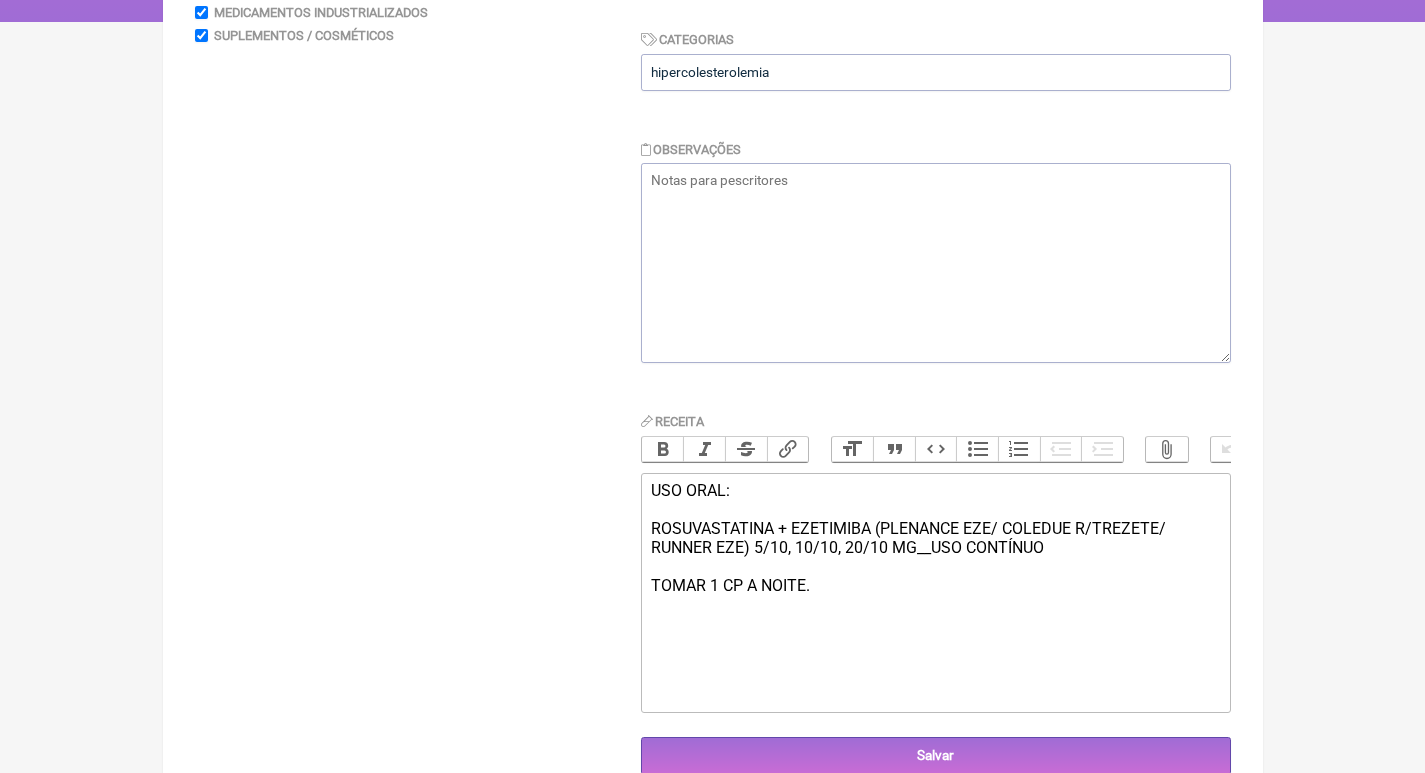 scroll, scrollTop: 409, scrollLeft: 0, axis: vertical 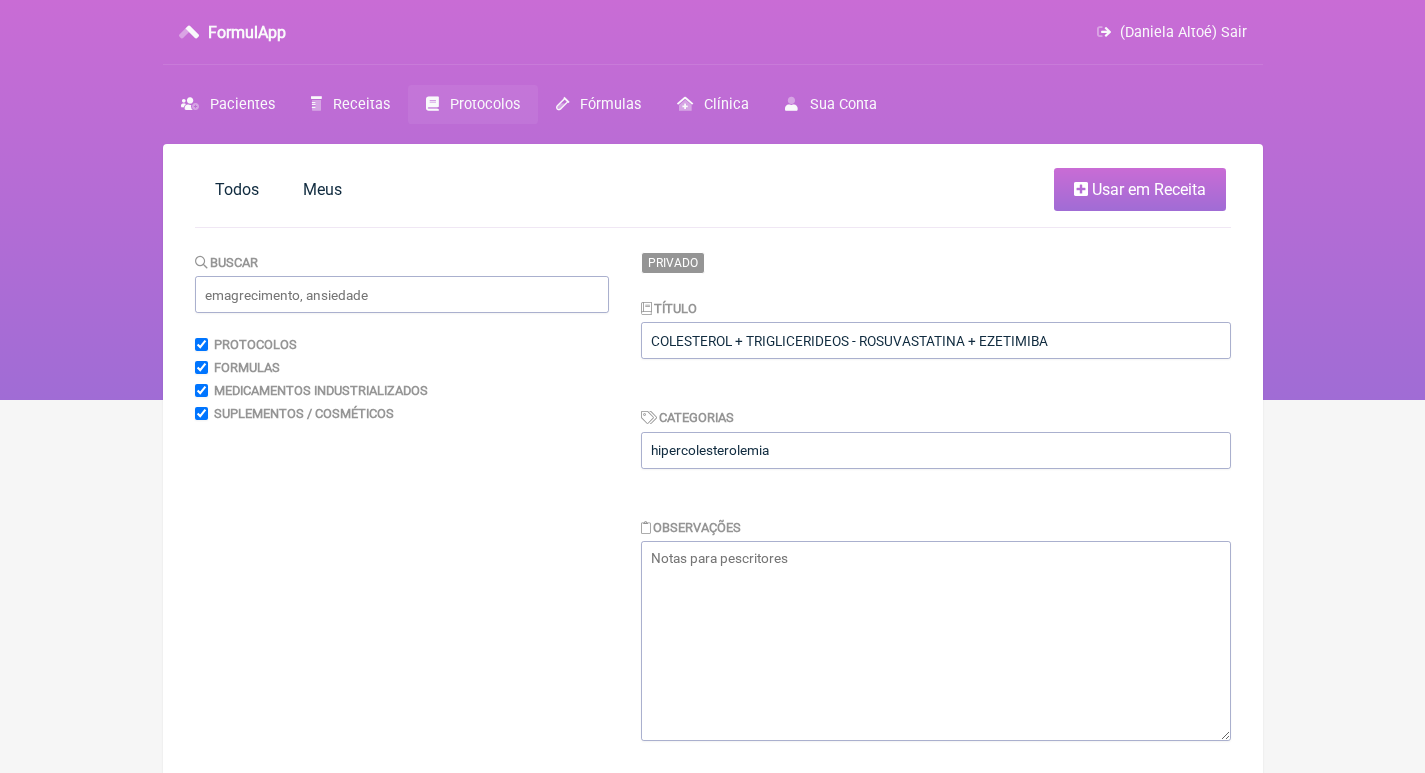 click on "Protocolos" at bounding box center [485, 104] 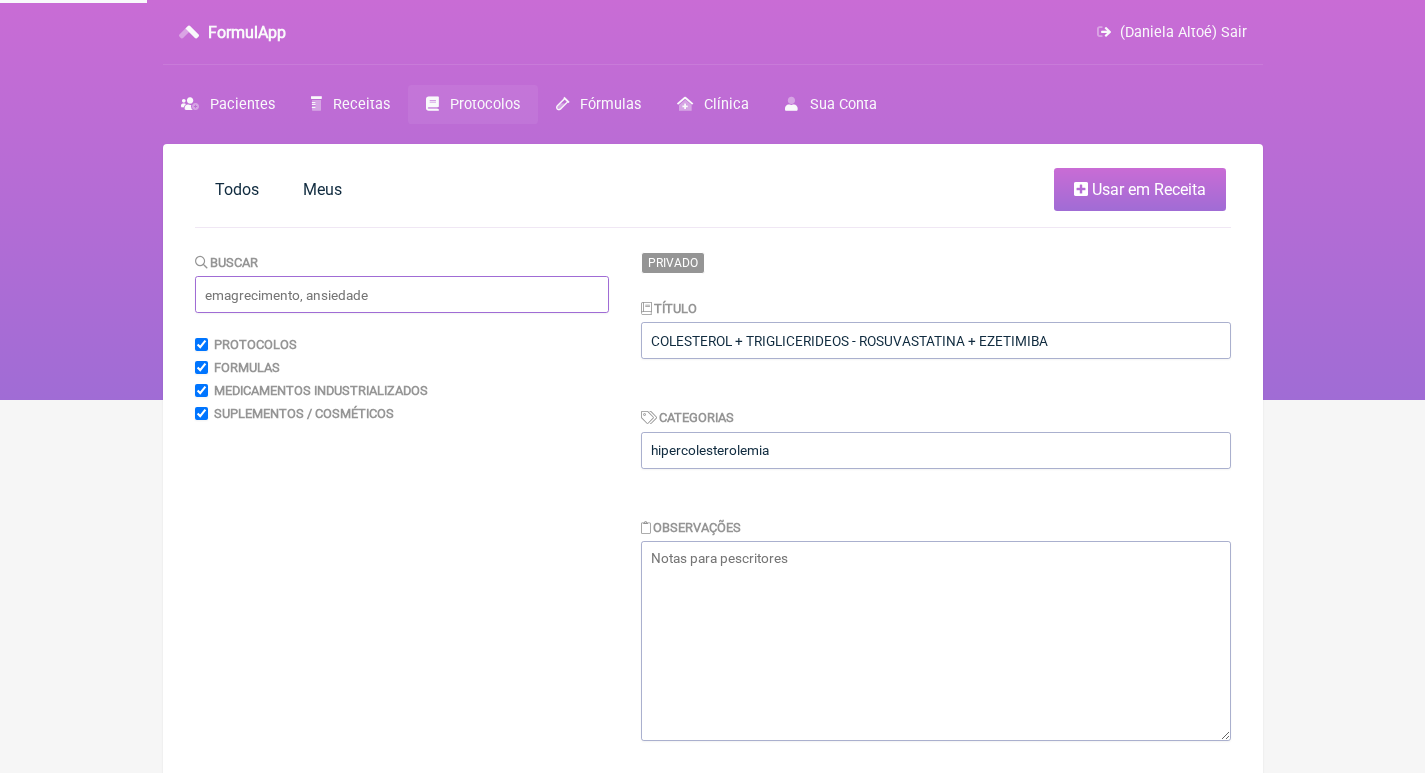 click at bounding box center (402, 294) 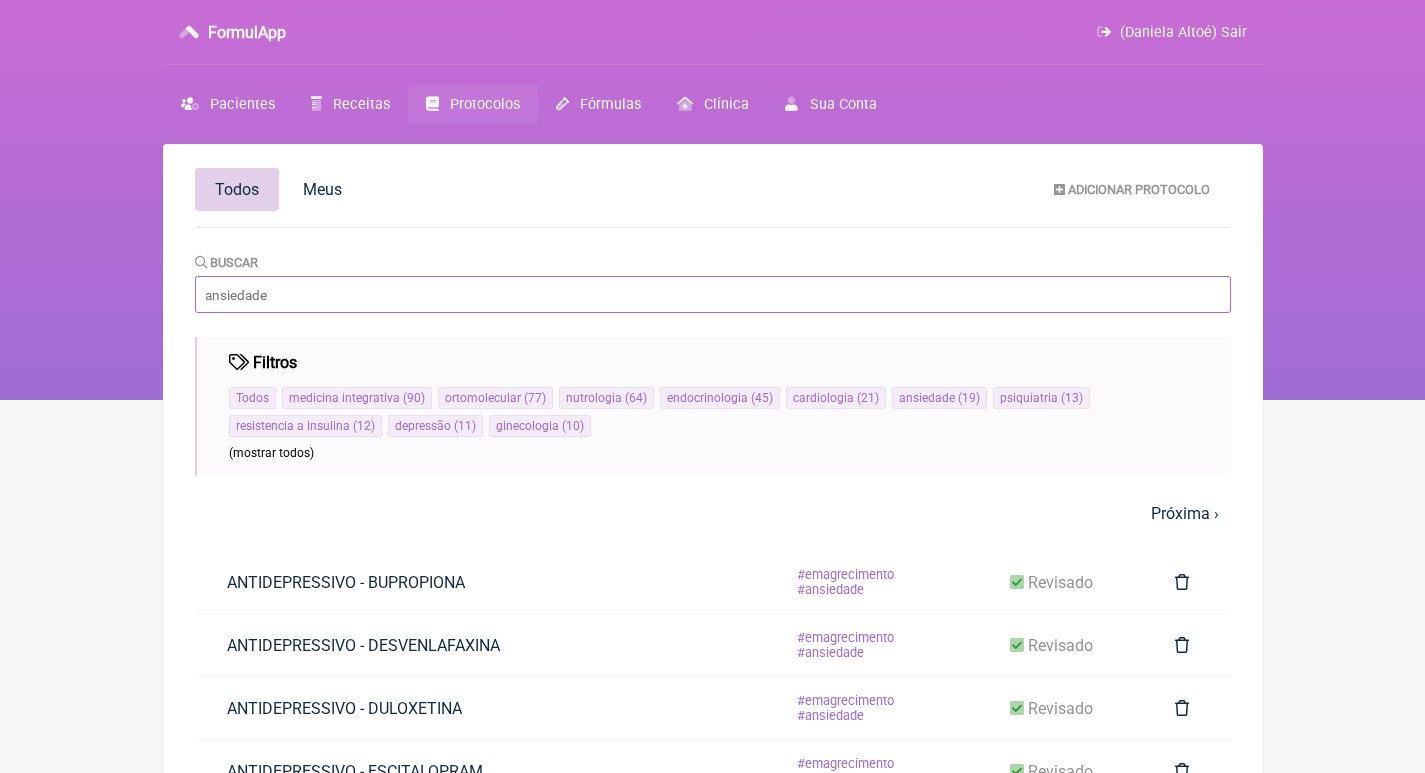 click on "Buscar" at bounding box center [713, 294] 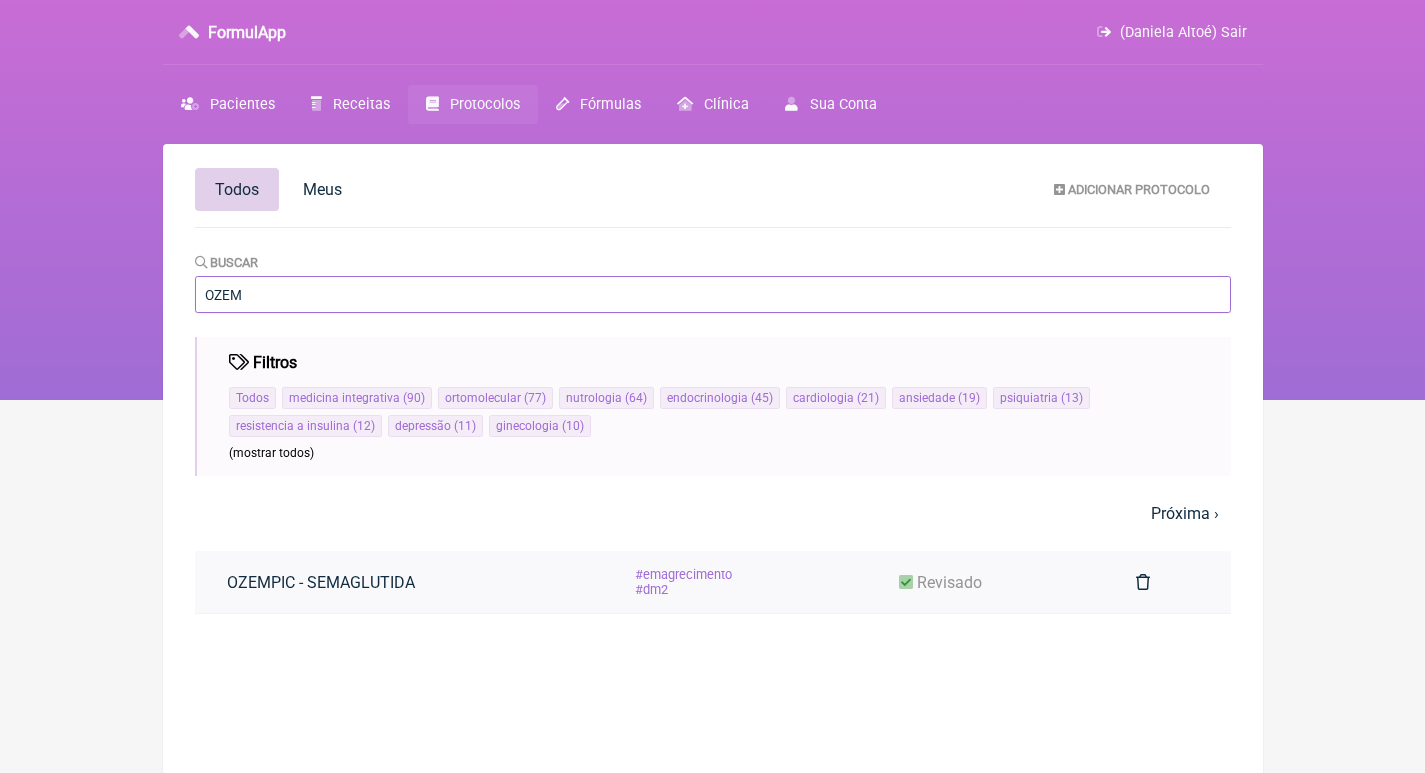 type on "OZEM" 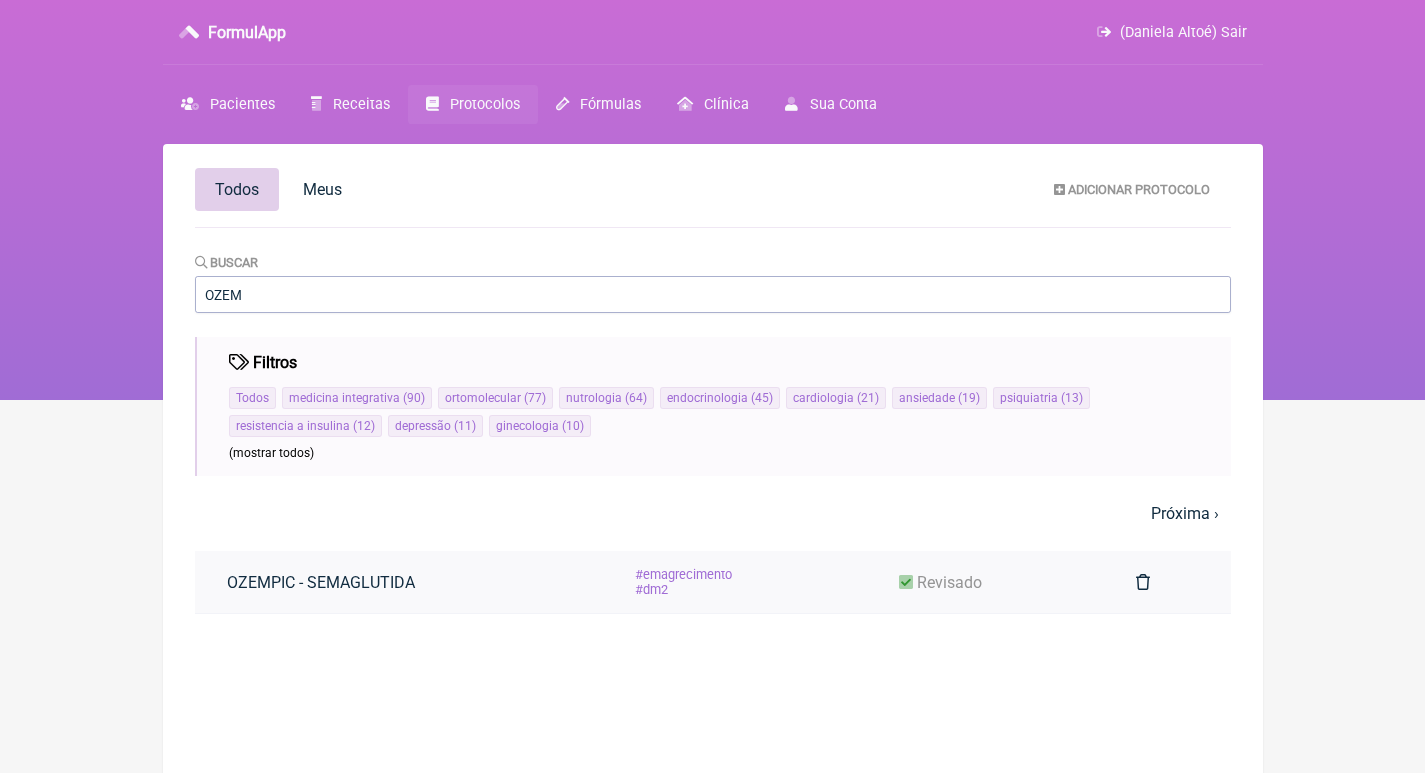 click on "OZEMPIC - SEMAGLUTIDA" at bounding box center [399, 582] 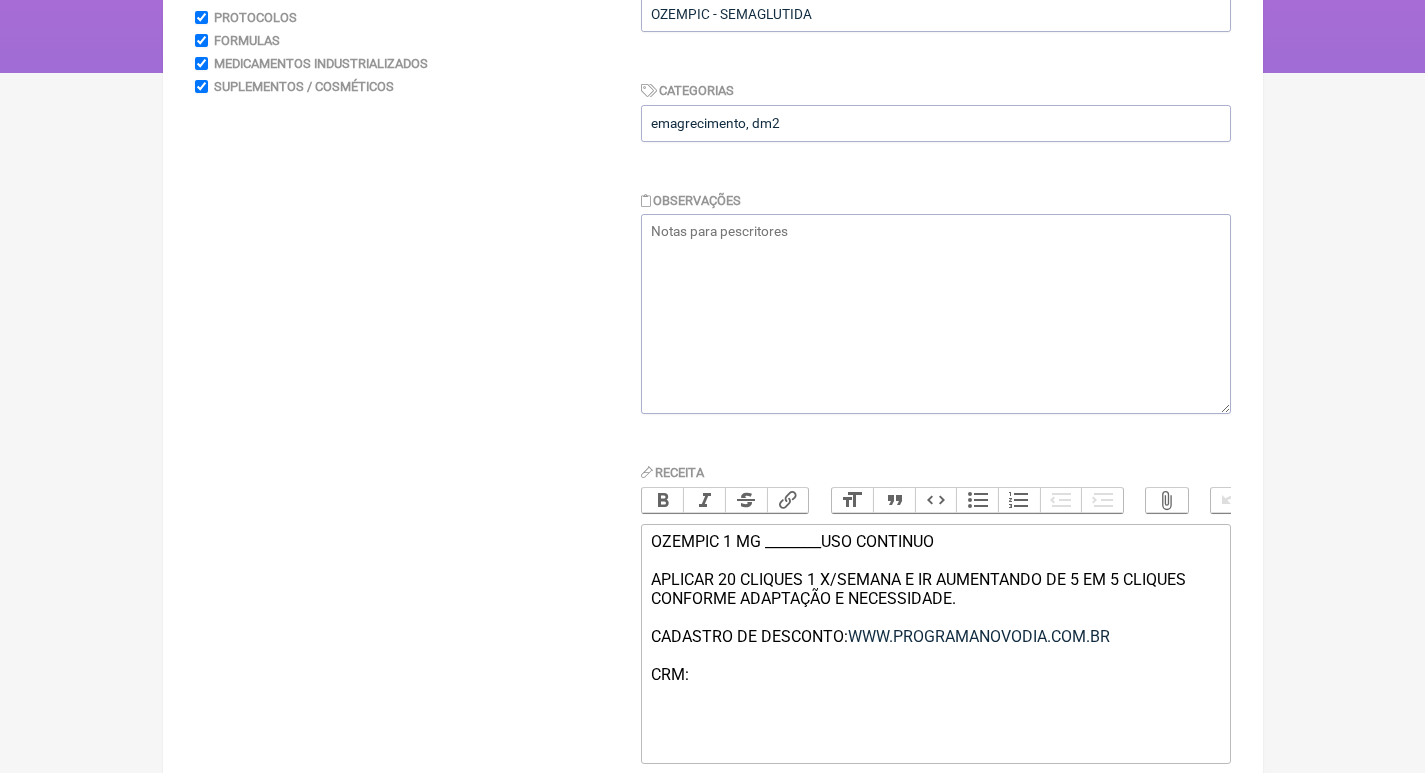 scroll, scrollTop: 427, scrollLeft: 0, axis: vertical 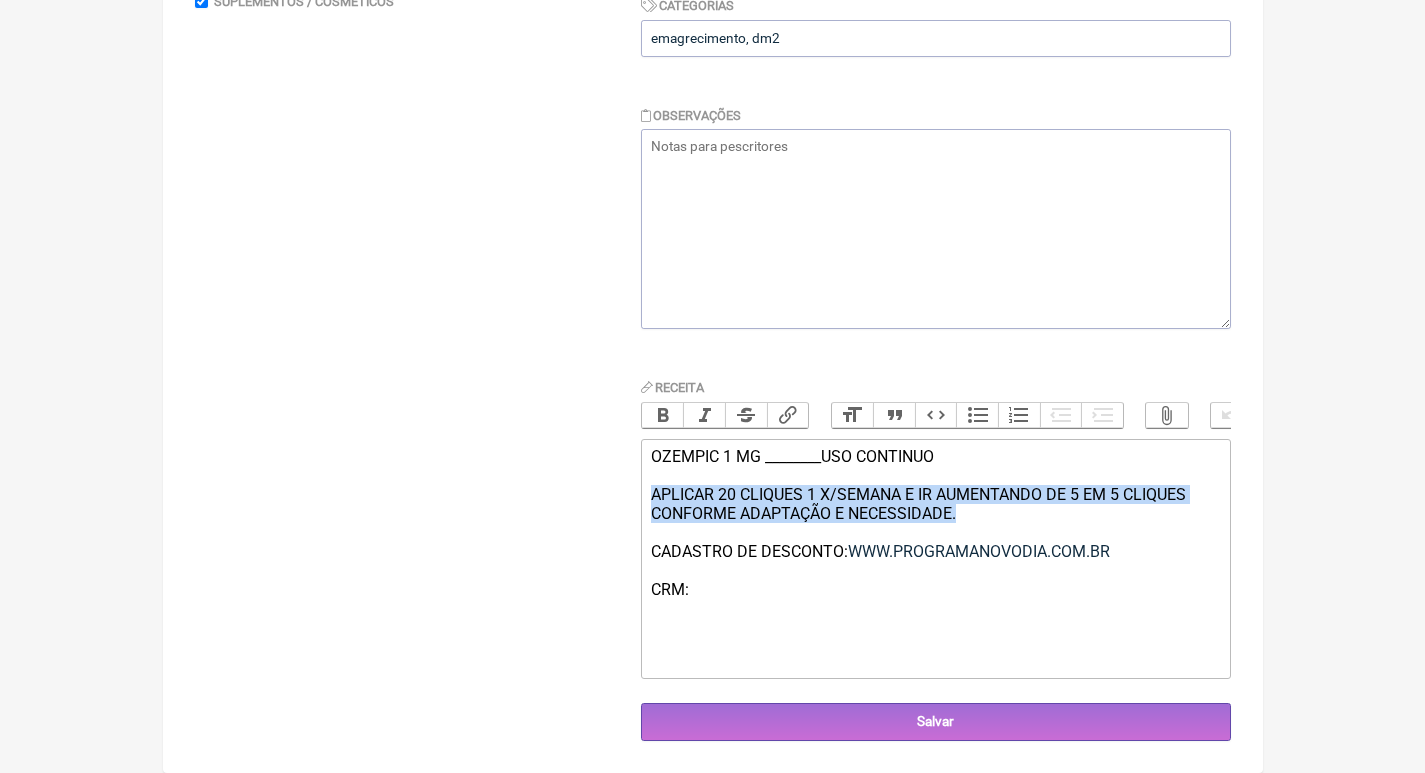 drag, startPoint x: 979, startPoint y: 515, endPoint x: 645, endPoint y: 496, distance: 334.53998 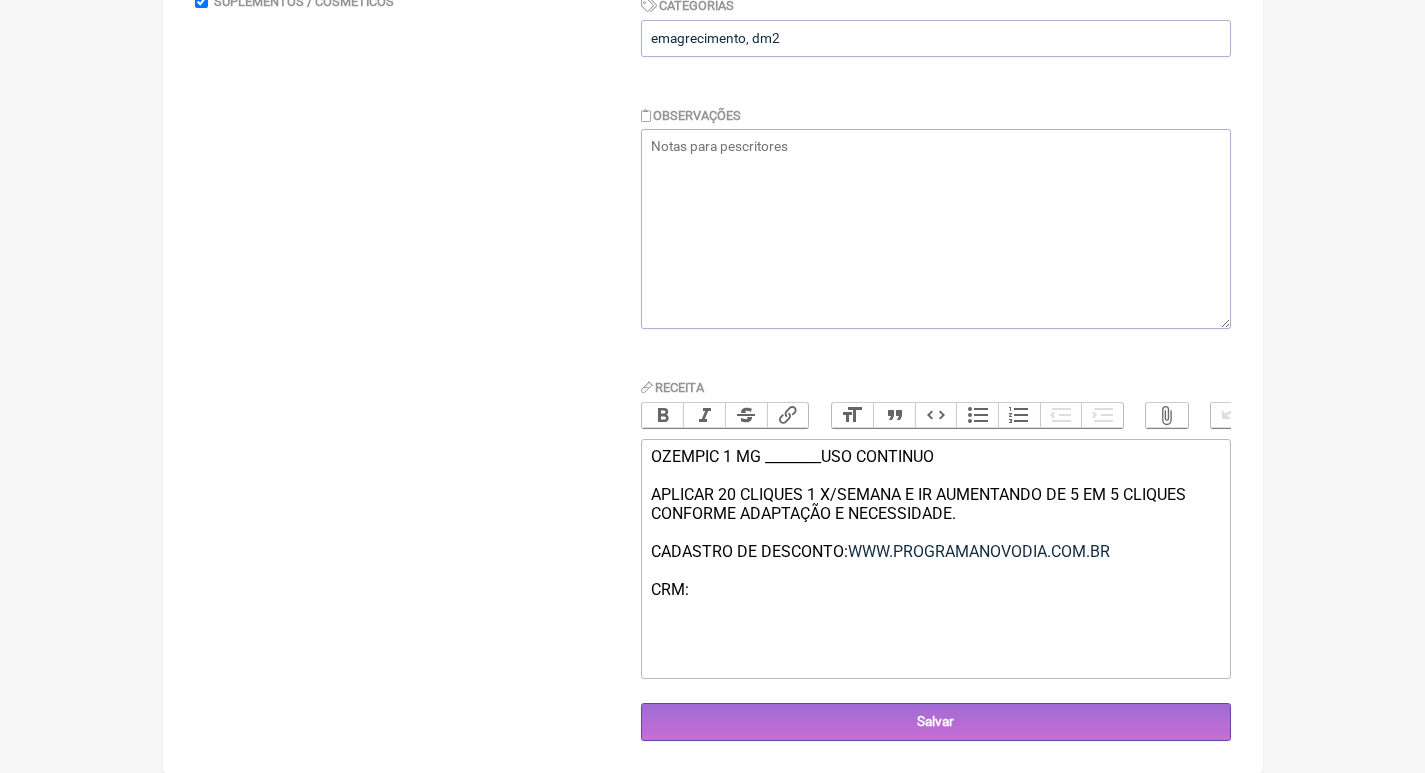 click on "CRM:" at bounding box center [935, 599] 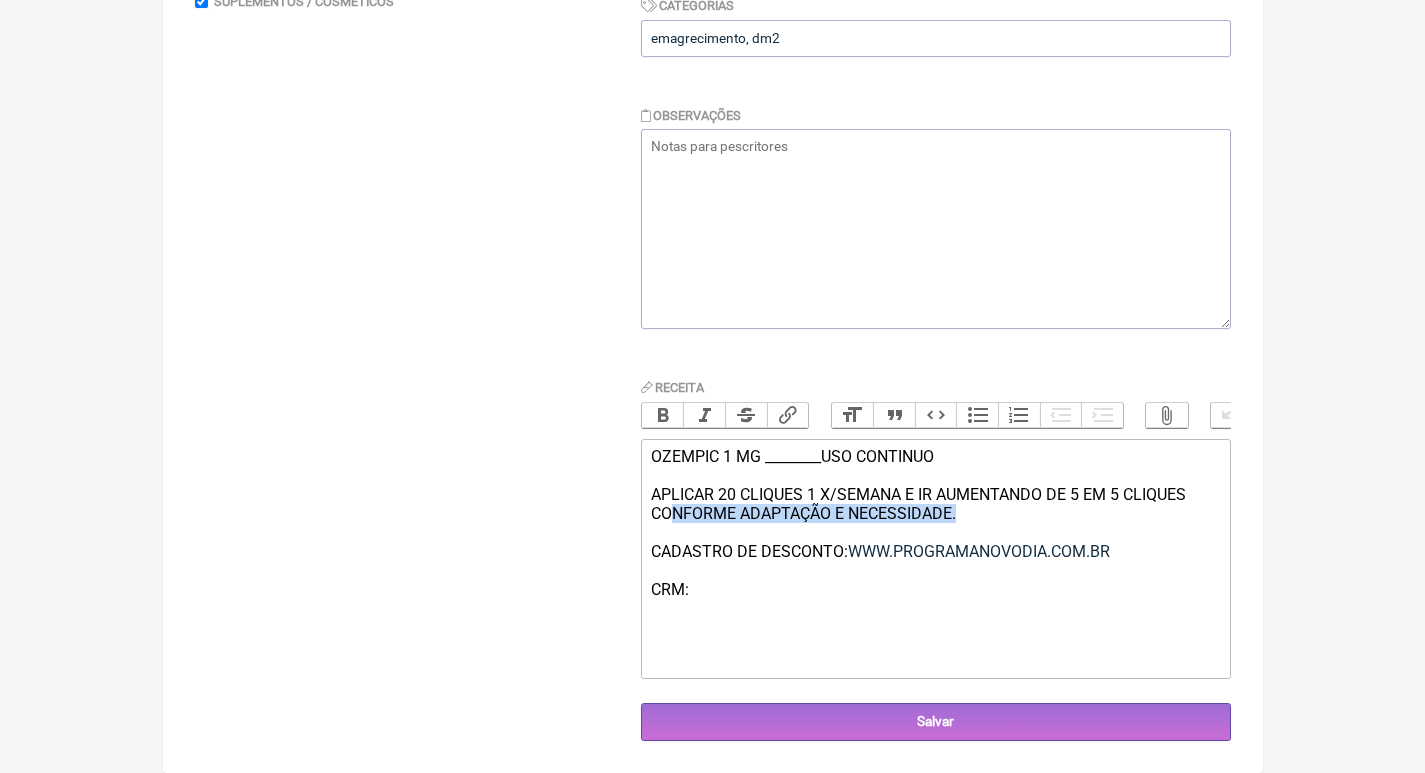 drag, startPoint x: 983, startPoint y: 513, endPoint x: 669, endPoint y: 508, distance: 314.0398 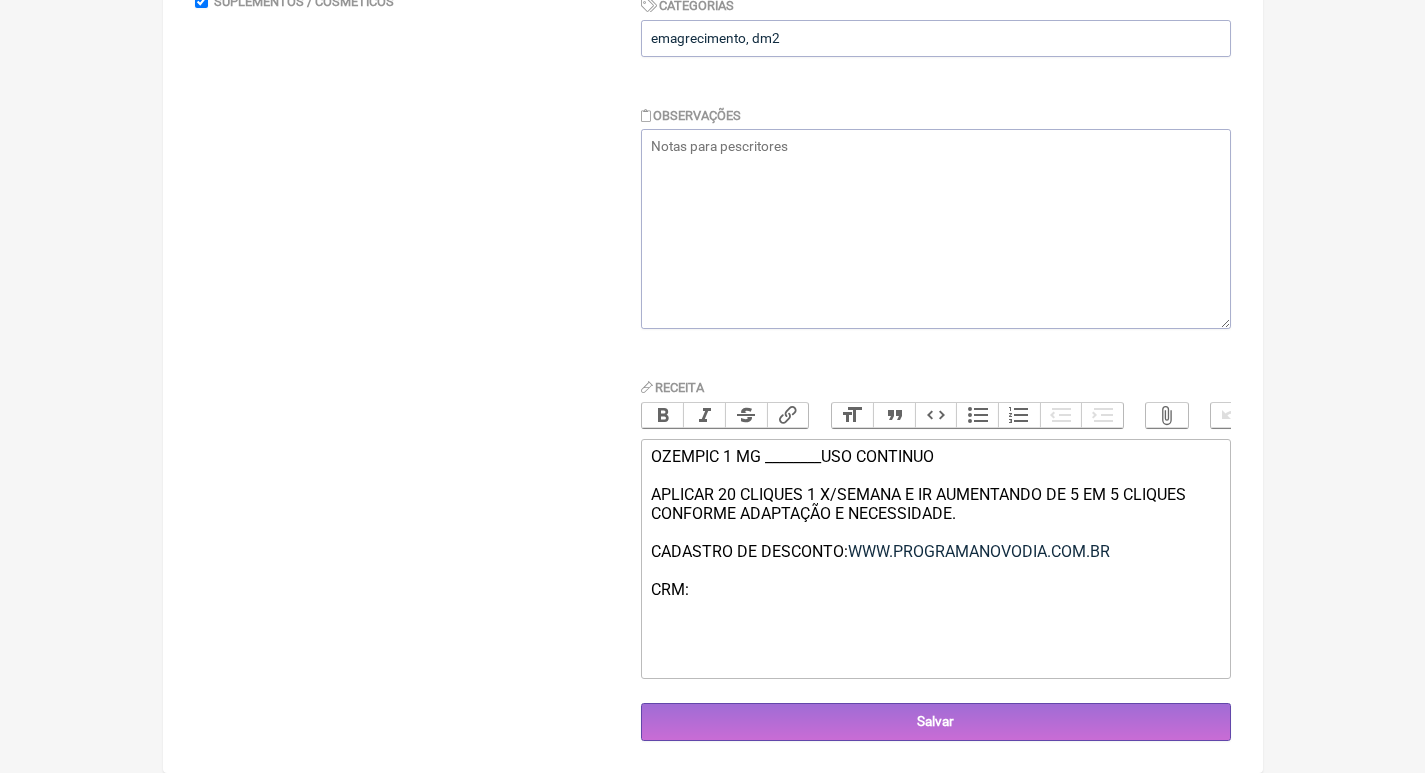 click on "CADASTRO DE DESCONTO:  WWW.PROGRAMANOVODIA.COM.BR" at bounding box center (935, 561) 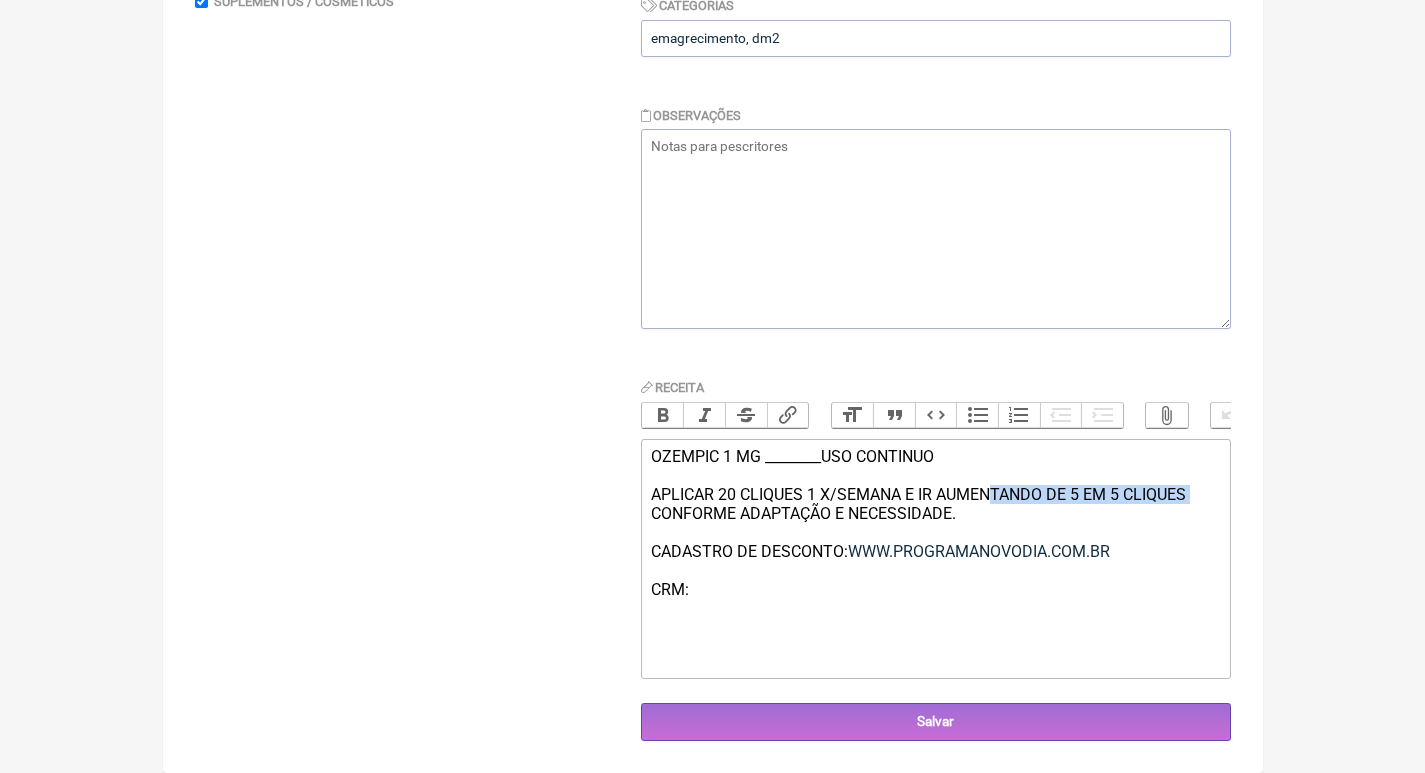 drag, startPoint x: 991, startPoint y: 501, endPoint x: 649, endPoint y: 509, distance: 342.09357 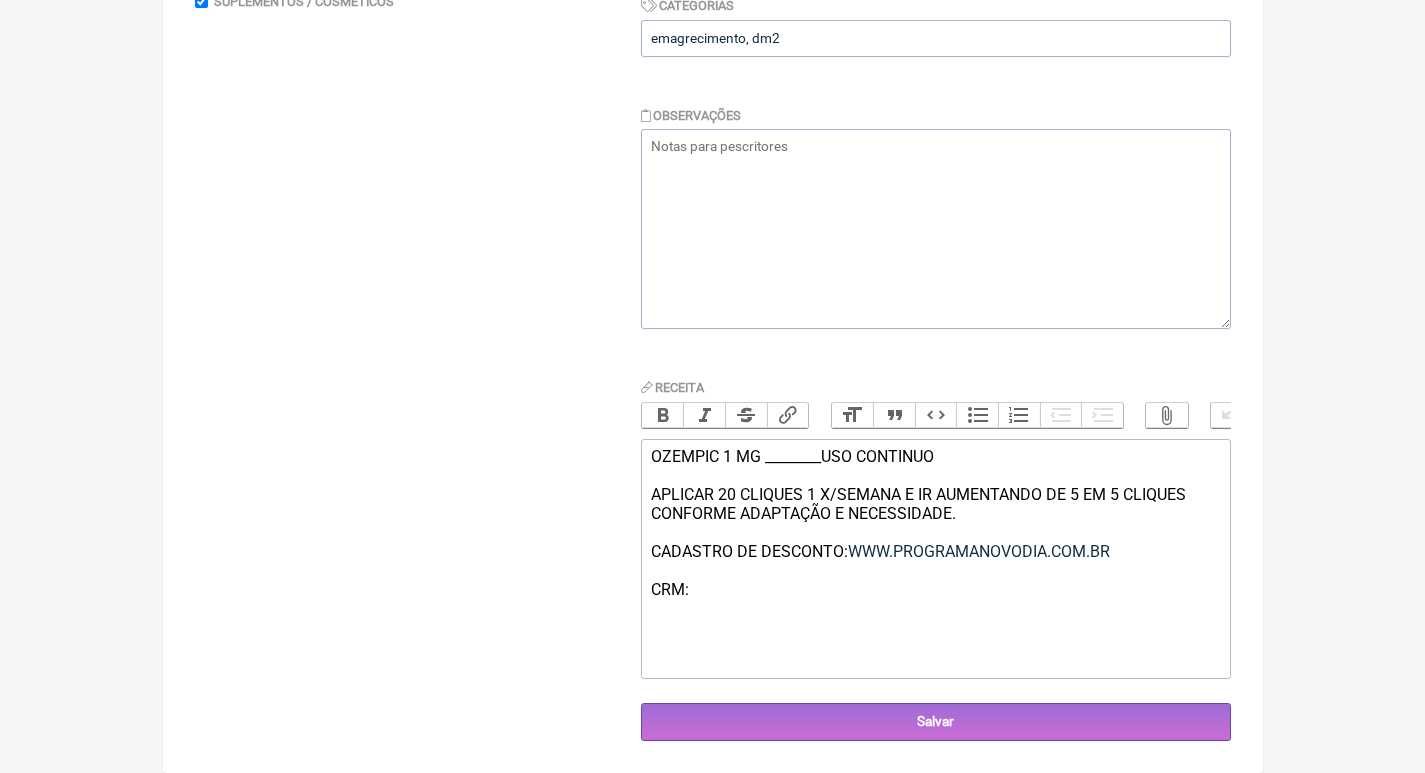 click on "APLICAR 20 CLIQUES 1 X/SEMANA E IR AUMENTANDO DE 5 EM 5 CLIQUES CONFORME ADAPTAÇÃO E NECESSIDADE." at bounding box center [935, 513] 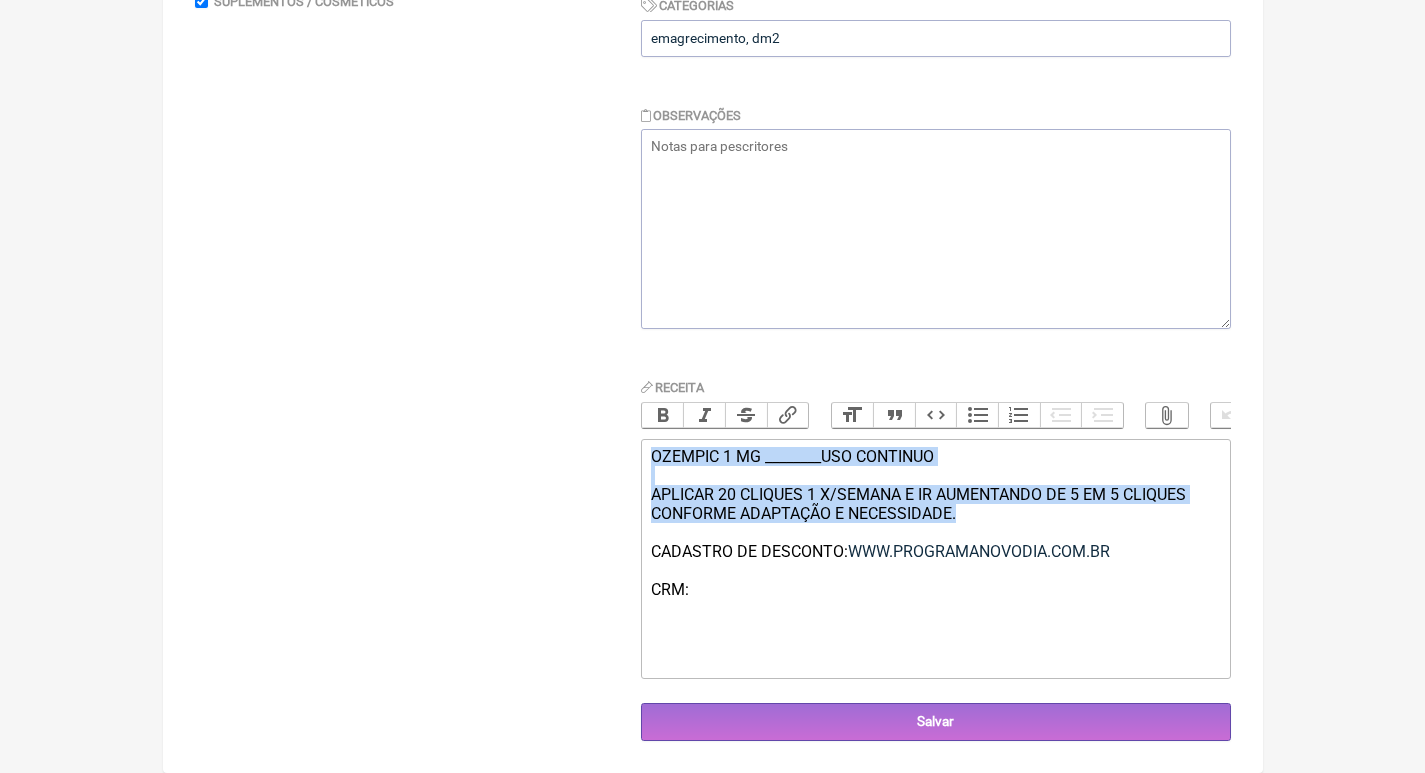 drag, startPoint x: 970, startPoint y: 516, endPoint x: 613, endPoint y: 459, distance: 361.5218 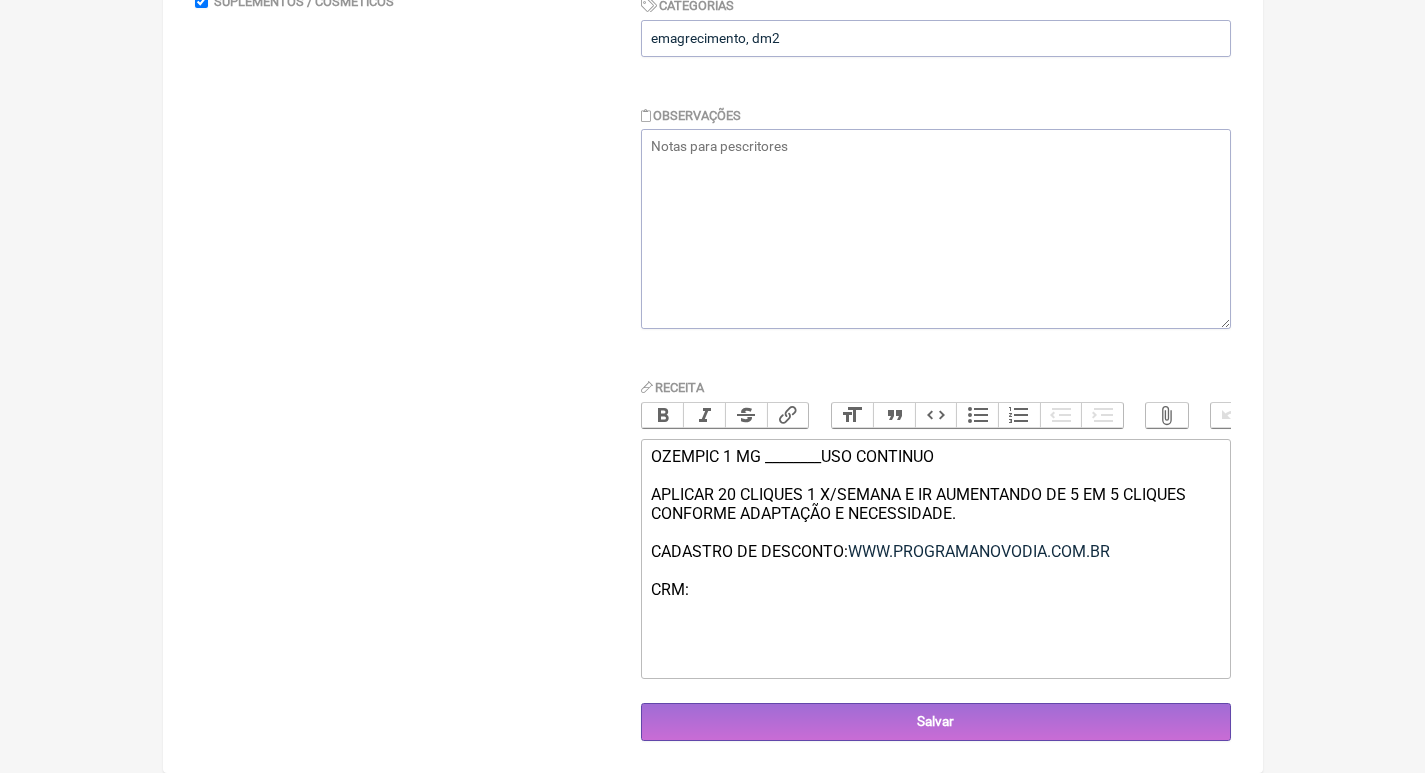 click on "Buscar
Protocolos
Formulas
Medicamentos Industrializados
Suplementos / Cosméticos" at bounding box center (402, 290) 